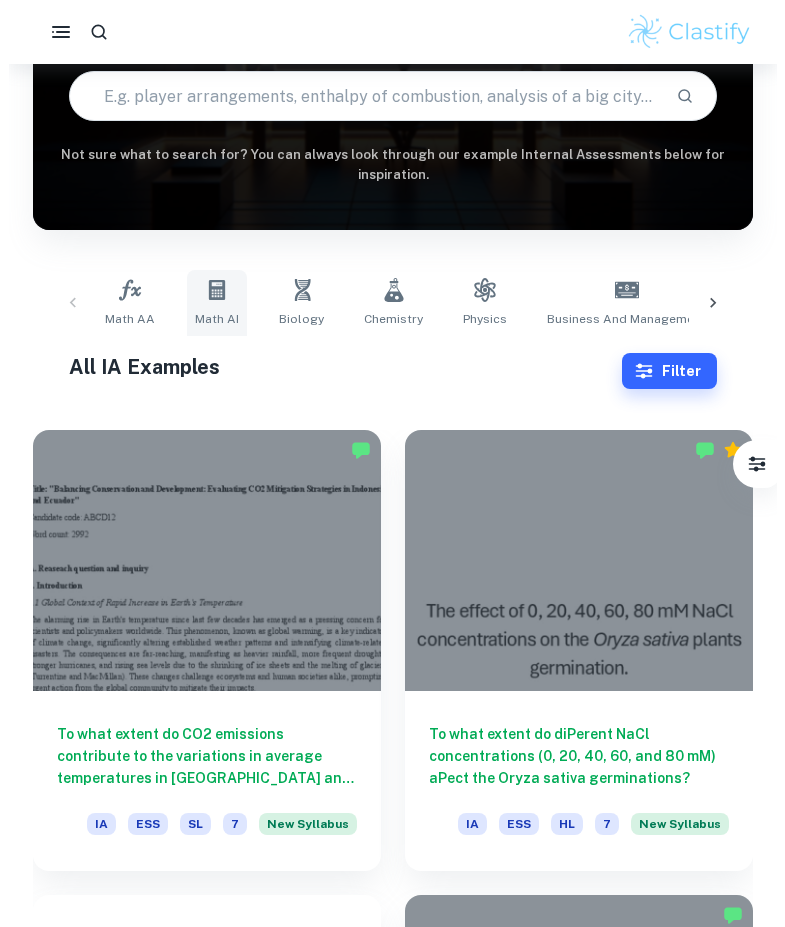 scroll, scrollTop: 200, scrollLeft: 0, axis: vertical 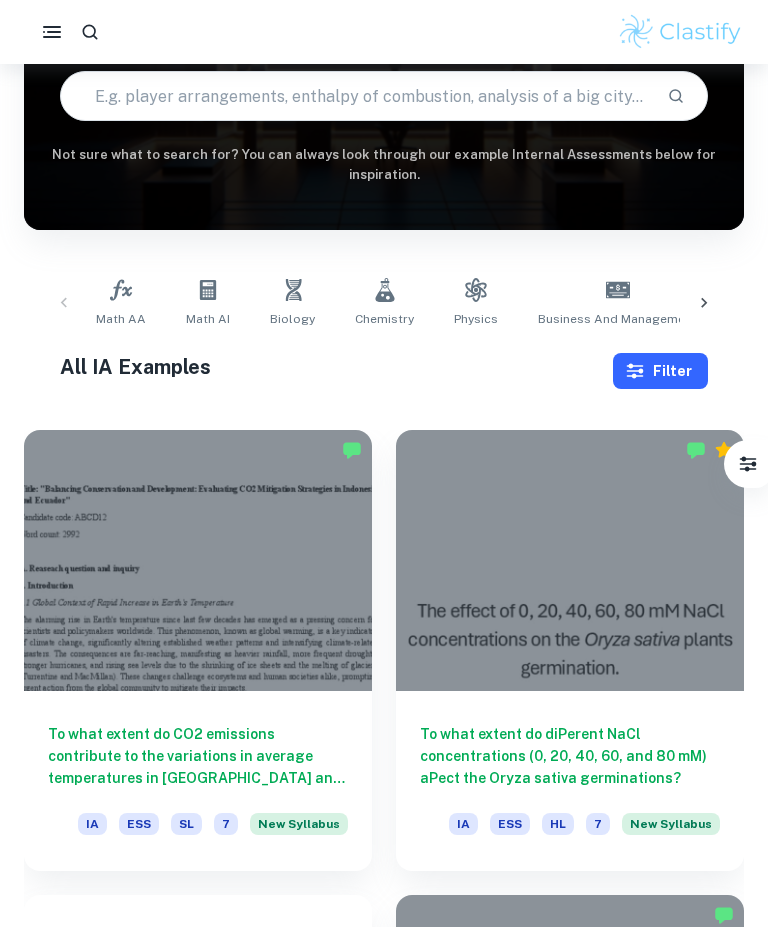 click on "Filter" at bounding box center [660, 371] 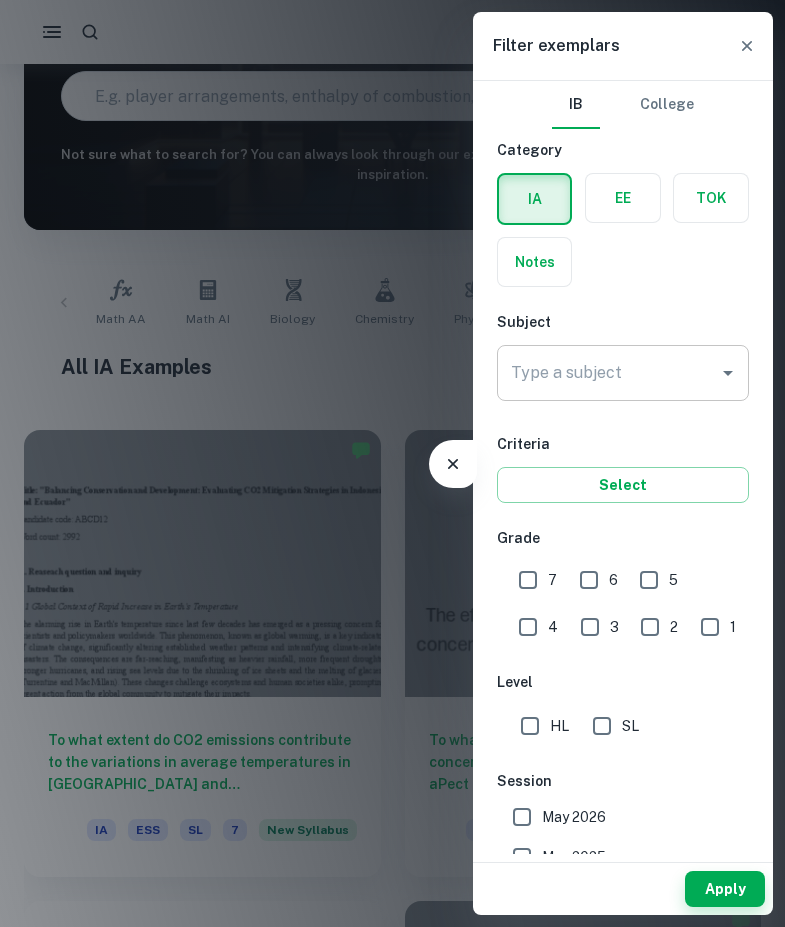 click on "Type a subject" at bounding box center [608, 373] 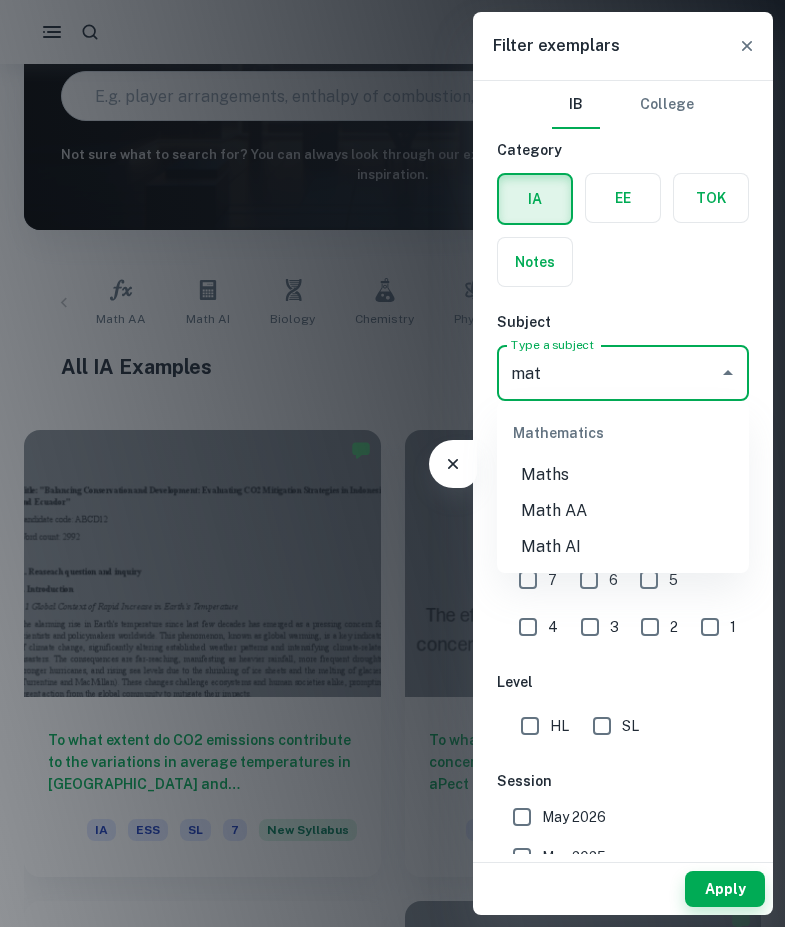 click on "Maths" at bounding box center (623, 475) 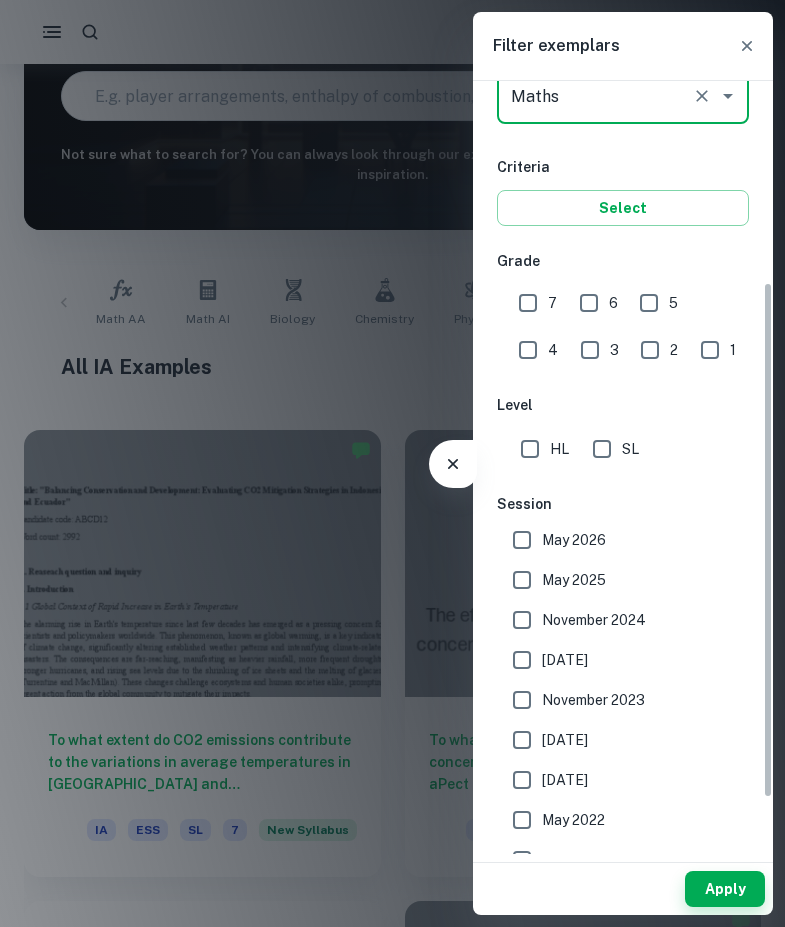scroll, scrollTop: 300, scrollLeft: 0, axis: vertical 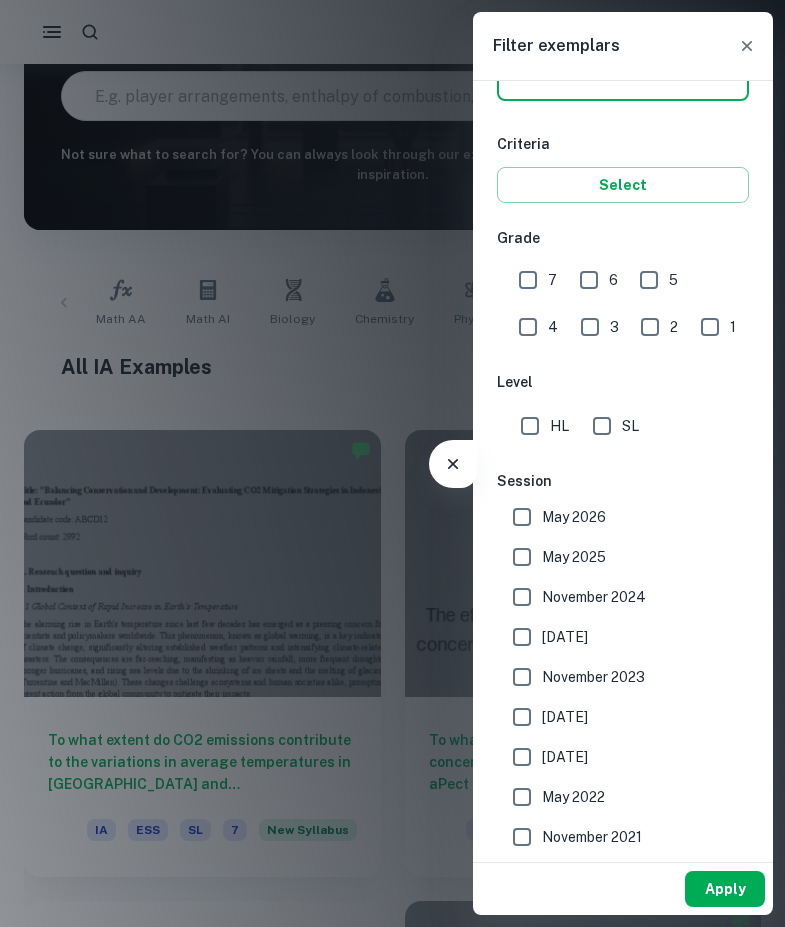 type on "Maths" 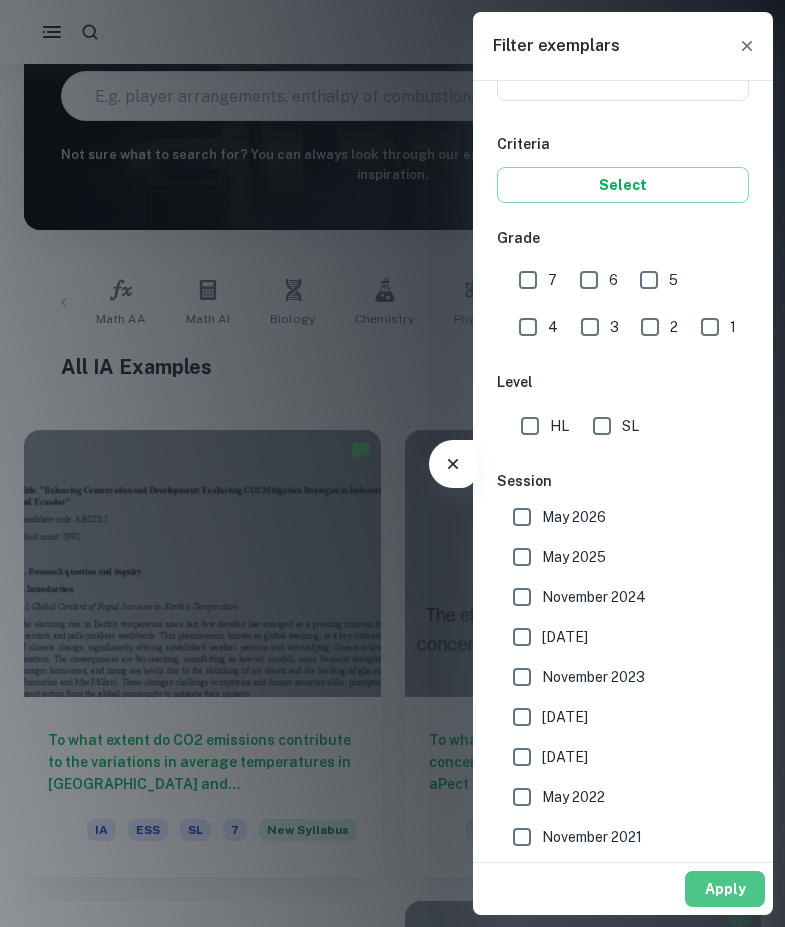 click on "Apply" at bounding box center [725, 889] 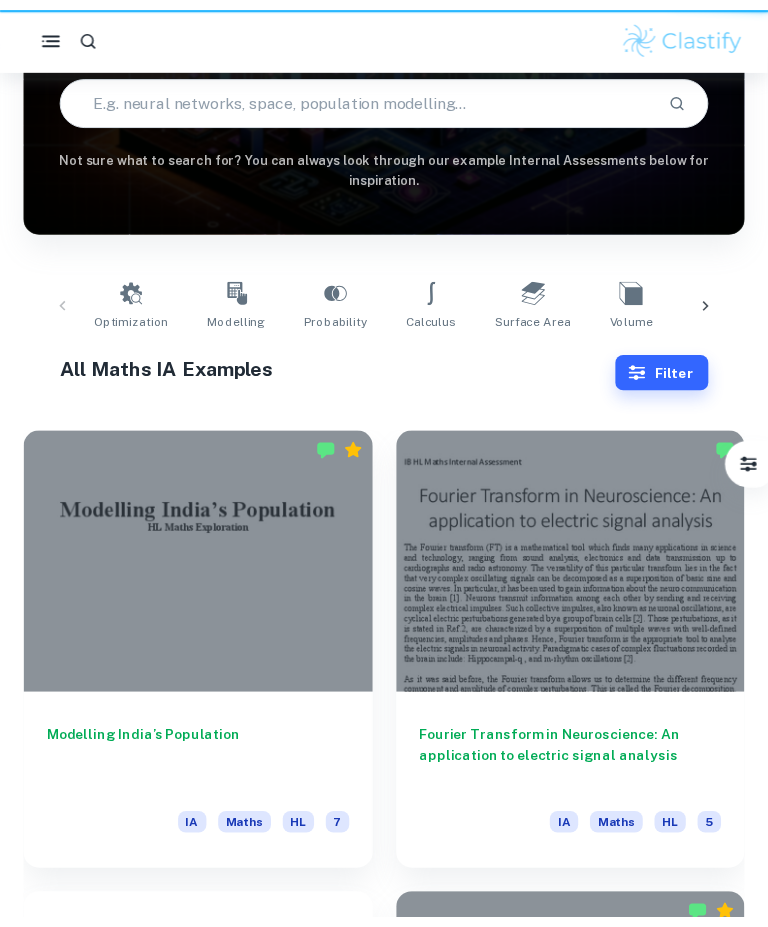 scroll, scrollTop: 0, scrollLeft: 0, axis: both 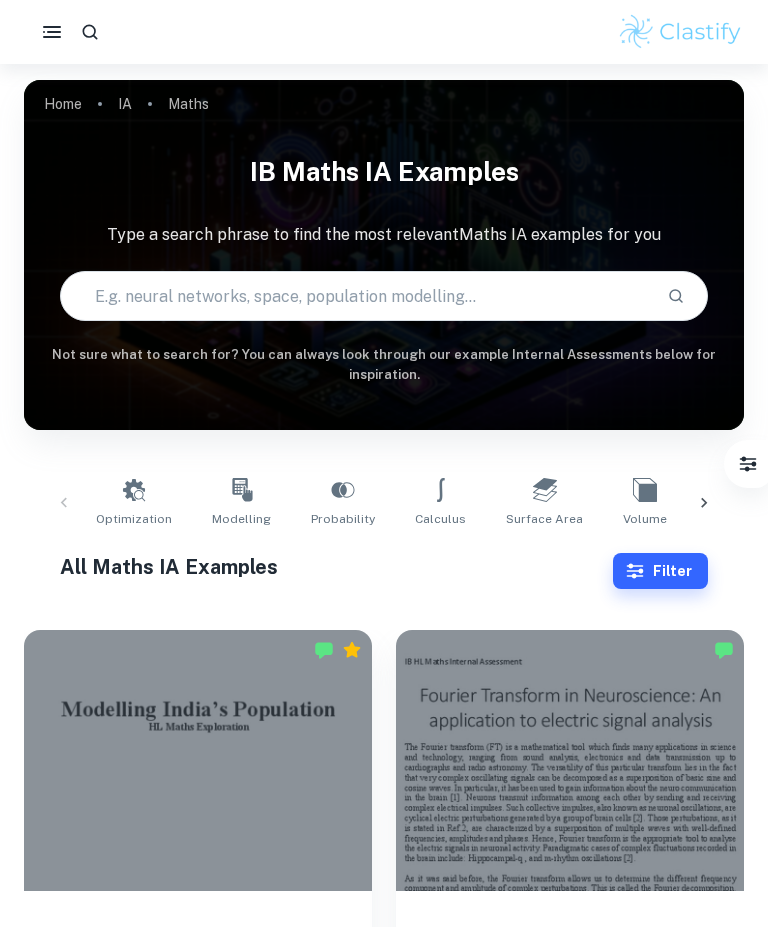 click 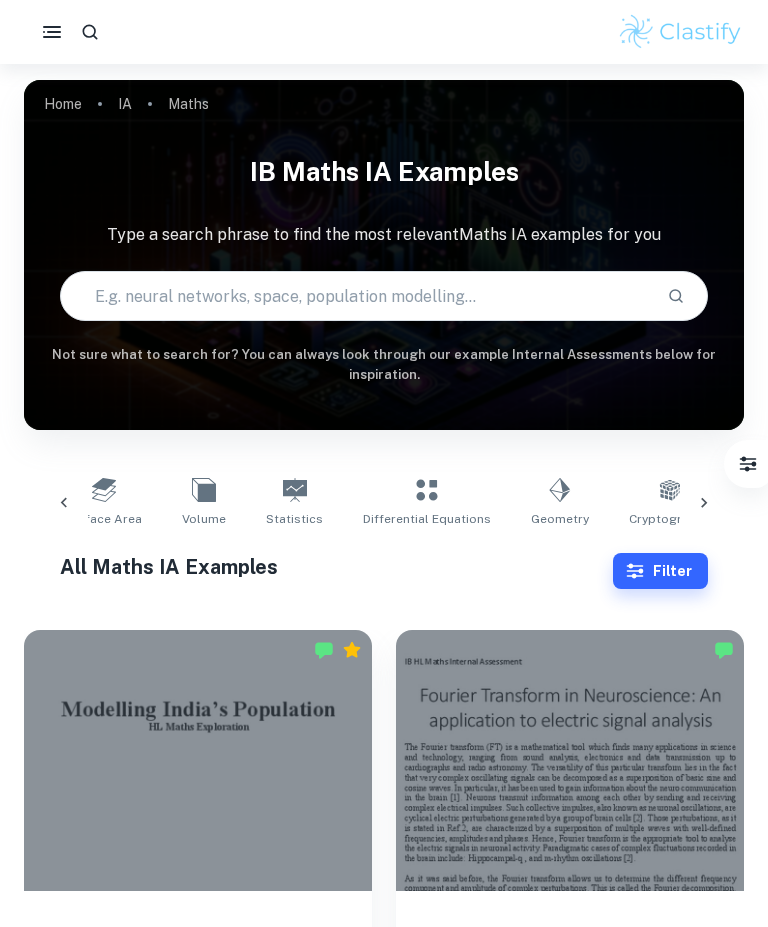scroll, scrollTop: 0, scrollLeft: 538, axis: horizontal 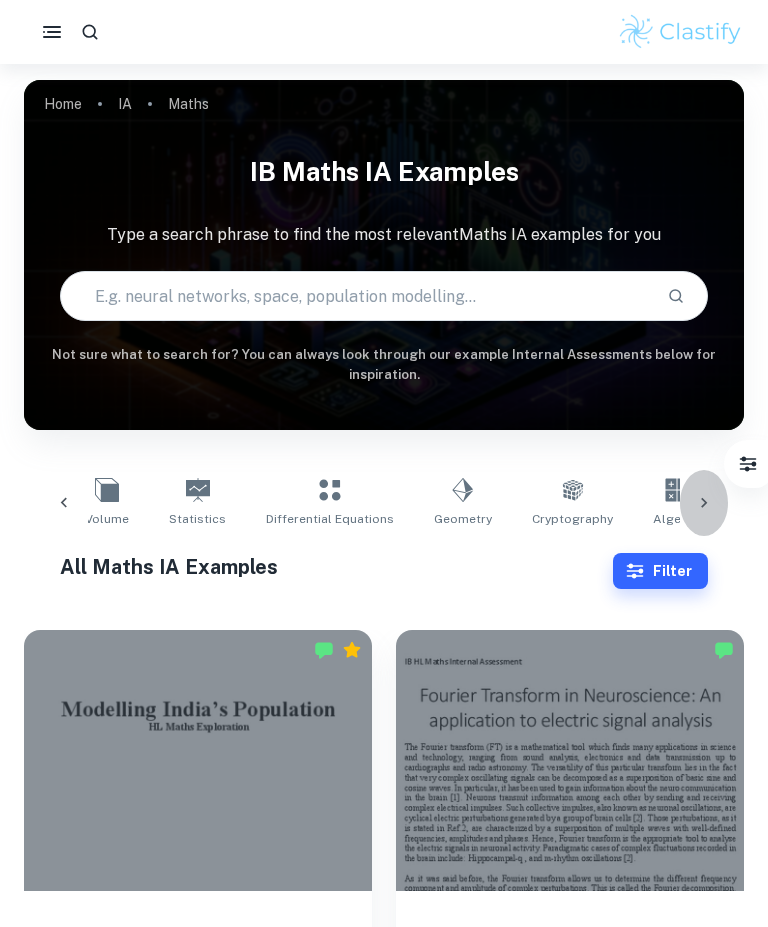 click 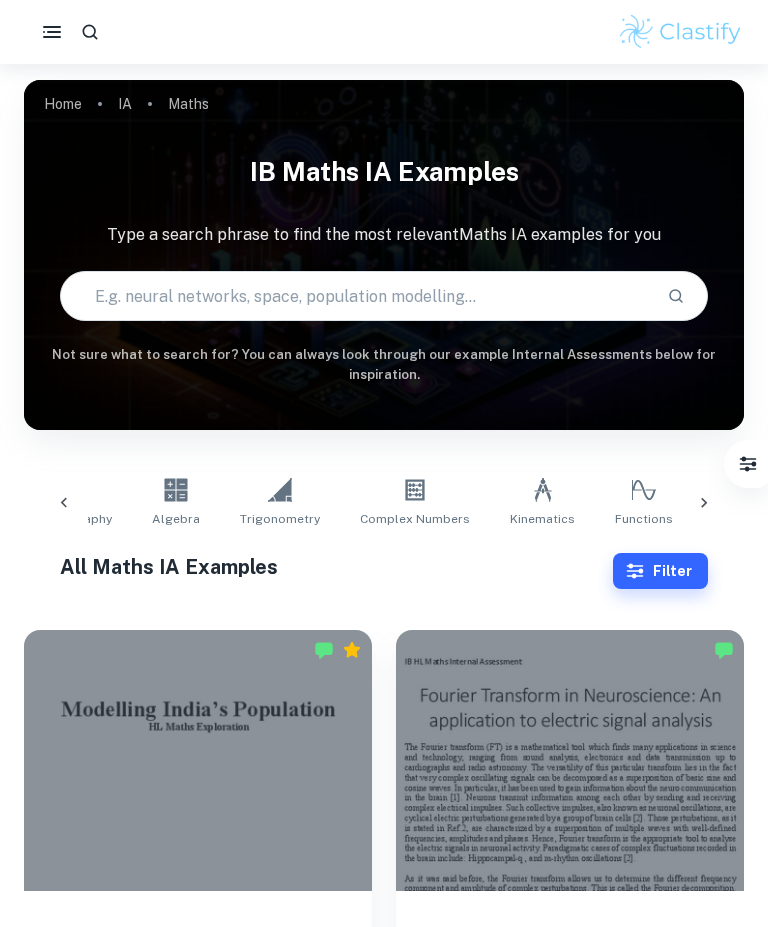 scroll, scrollTop: 0, scrollLeft: 1076, axis: horizontal 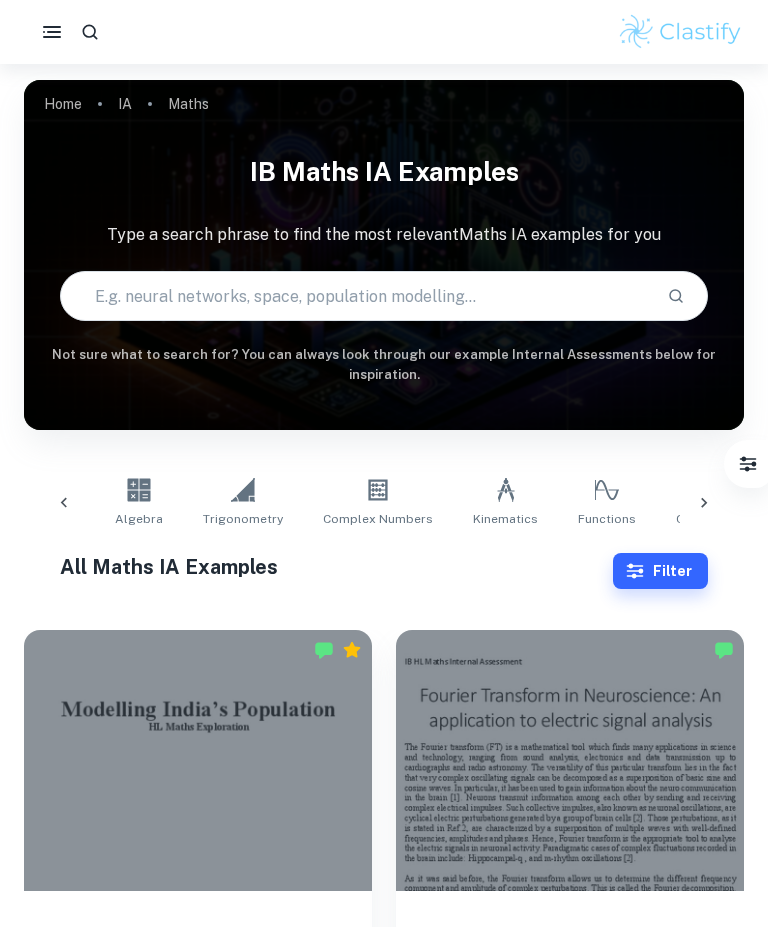 click 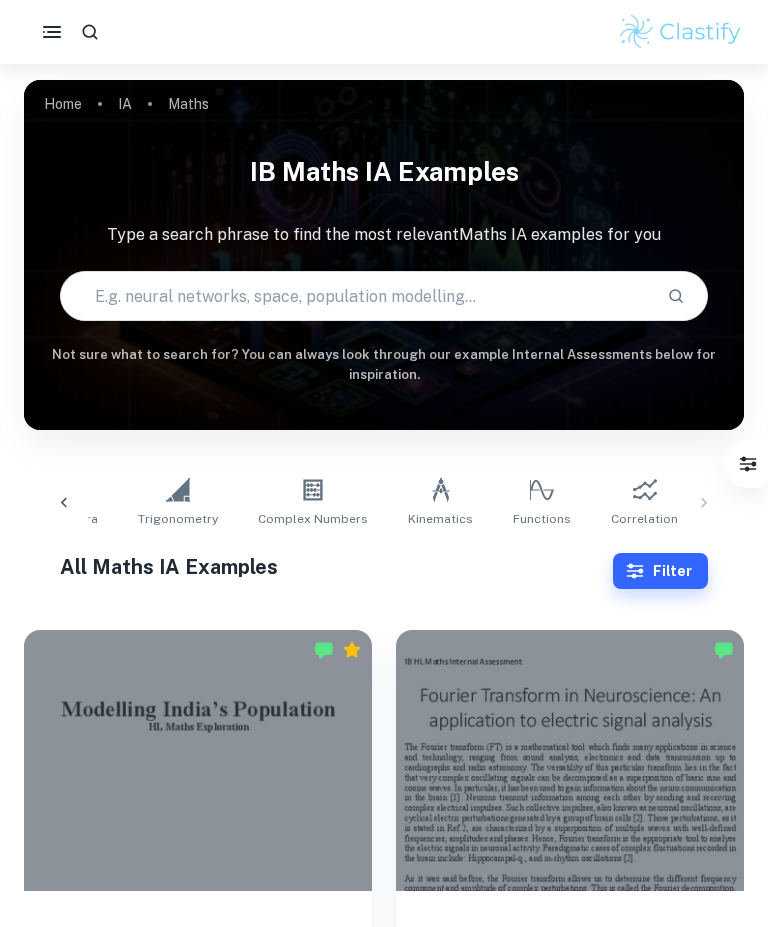 click 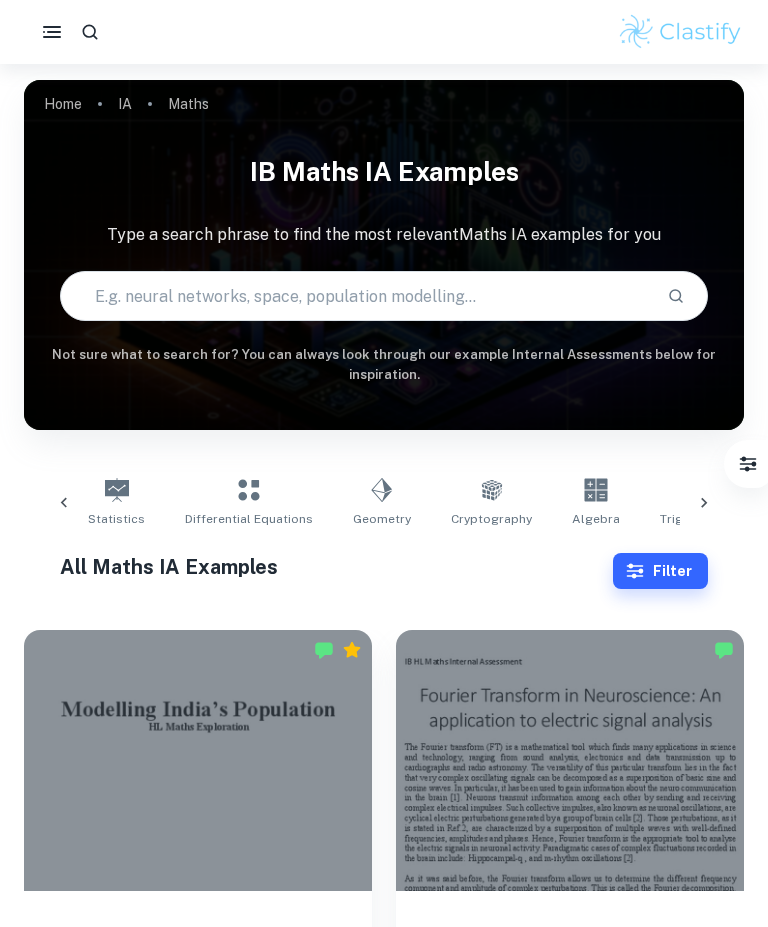 scroll, scrollTop: 0, scrollLeft: 603, axis: horizontal 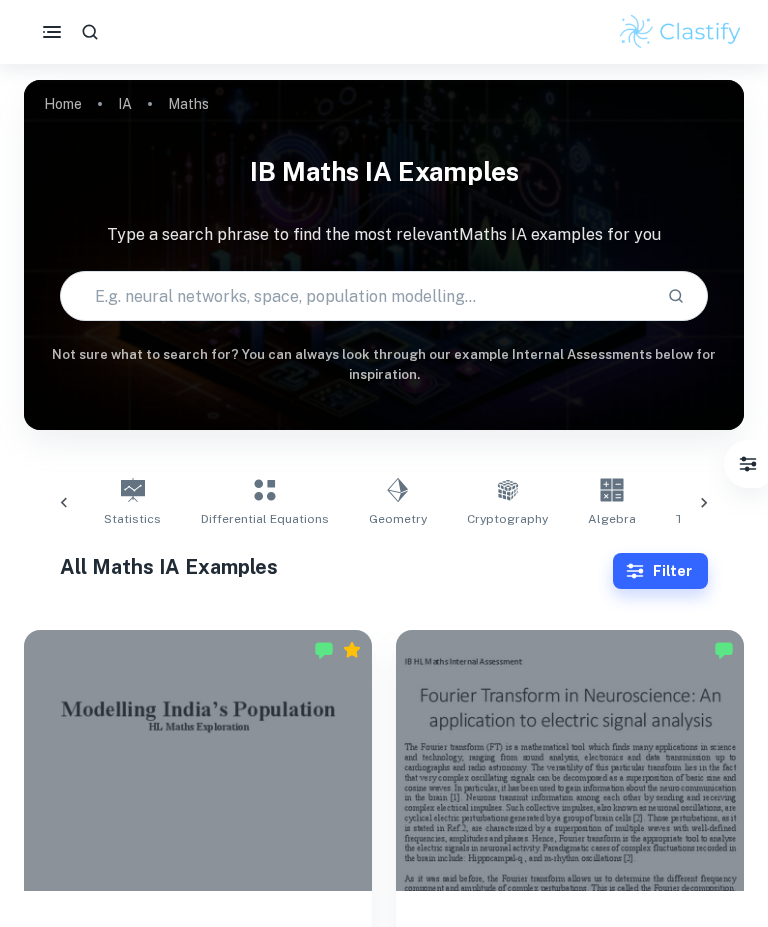 click 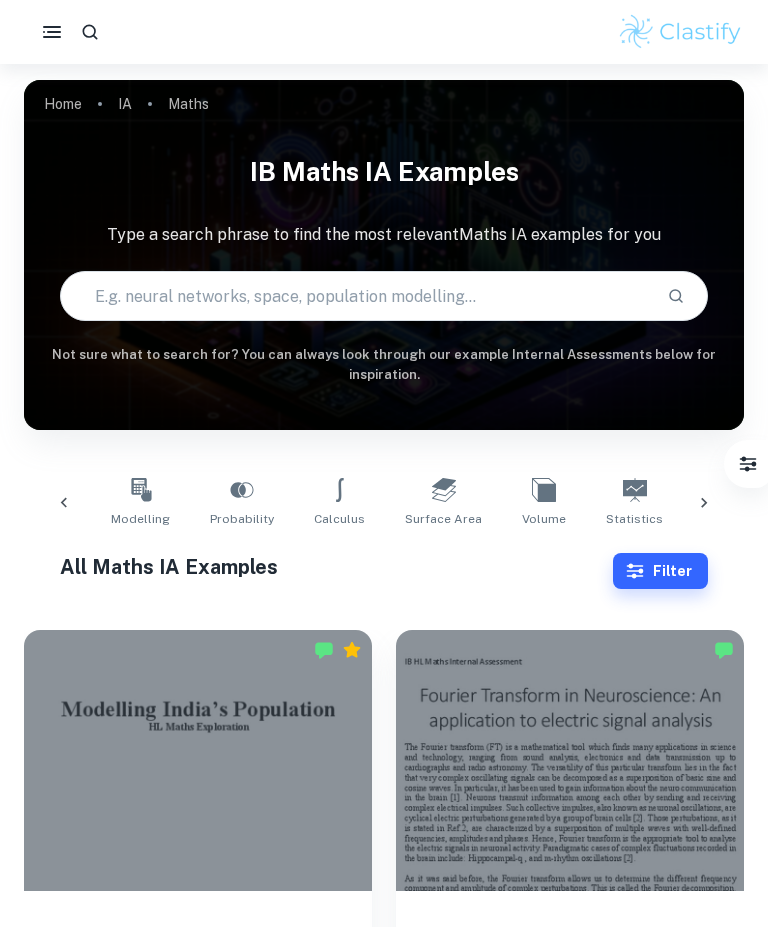 scroll, scrollTop: 0, scrollLeft: 65, axis: horizontal 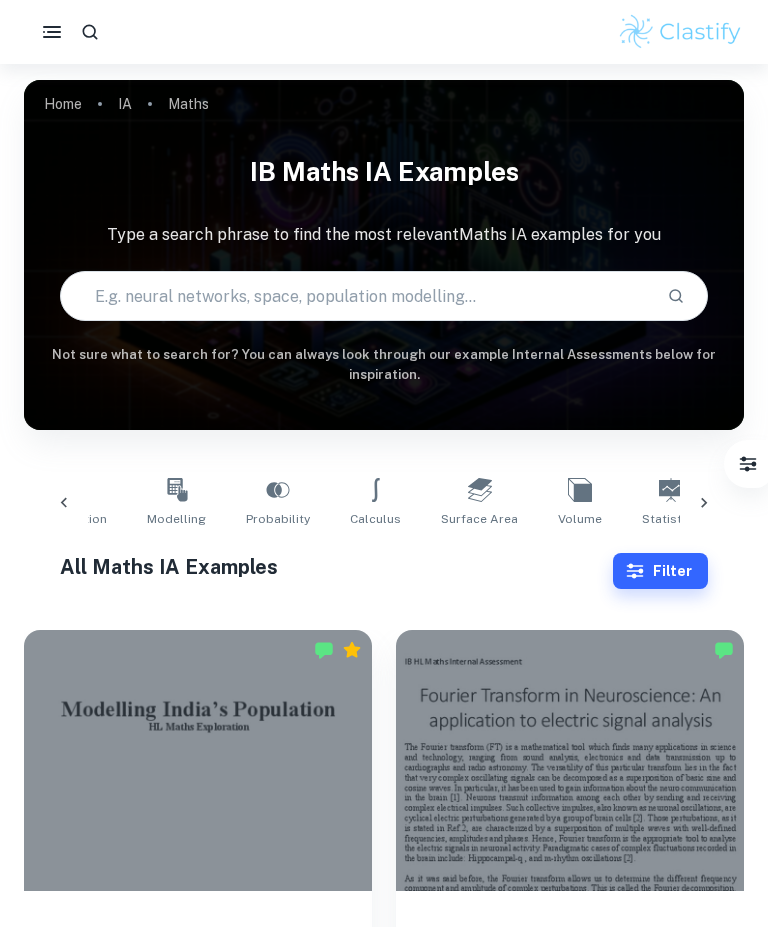 click 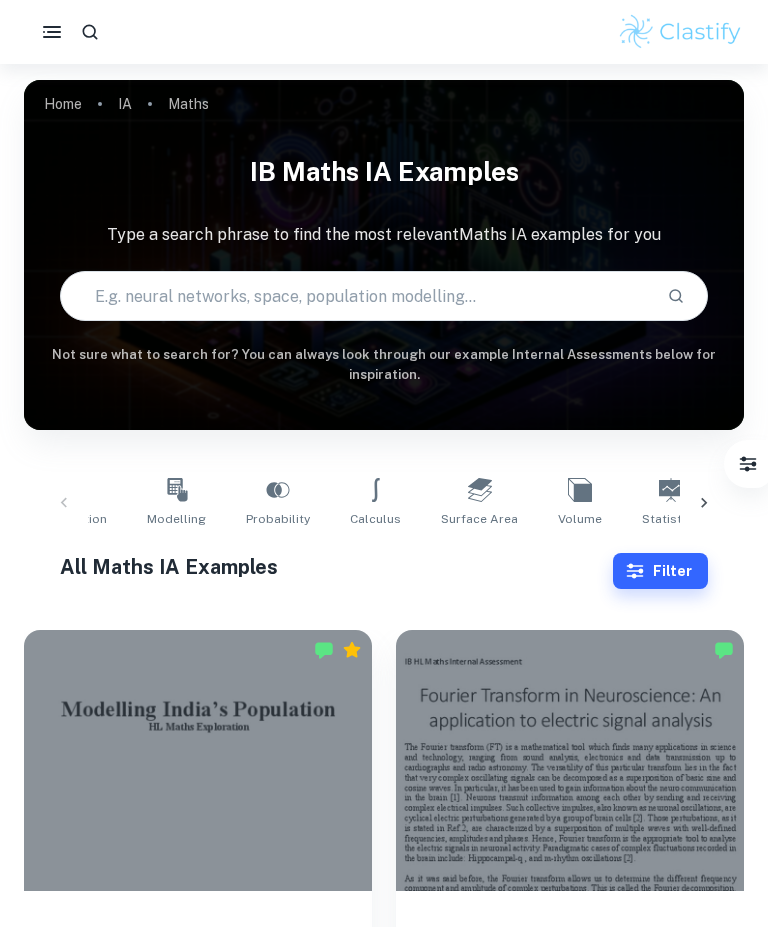 scroll, scrollTop: 0, scrollLeft: 0, axis: both 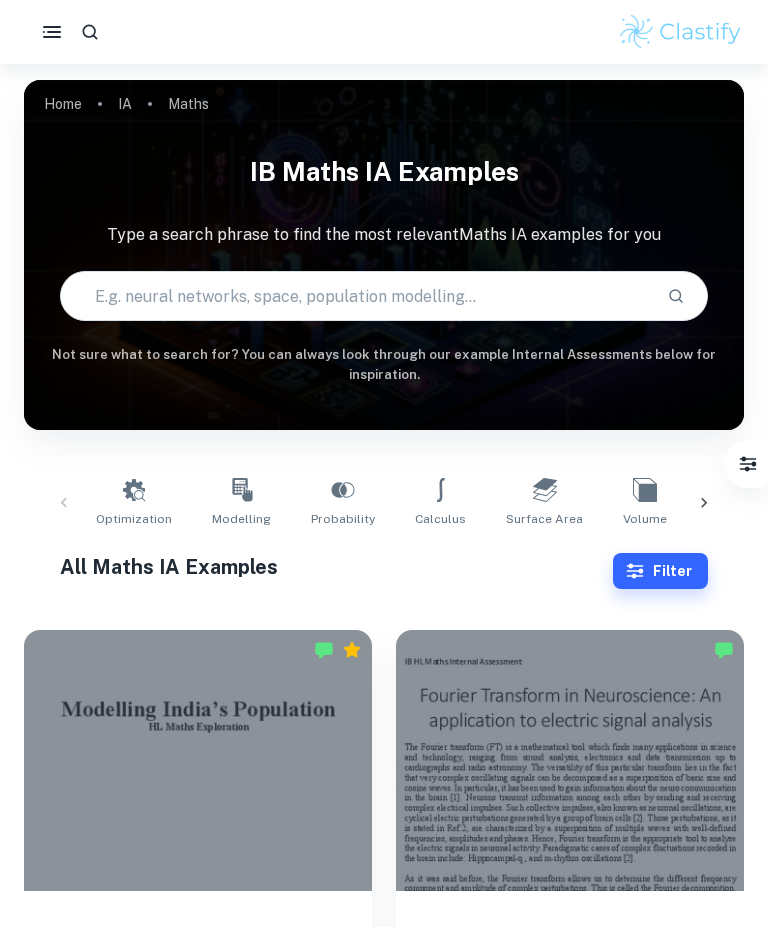 click at bounding box center [356, 296] 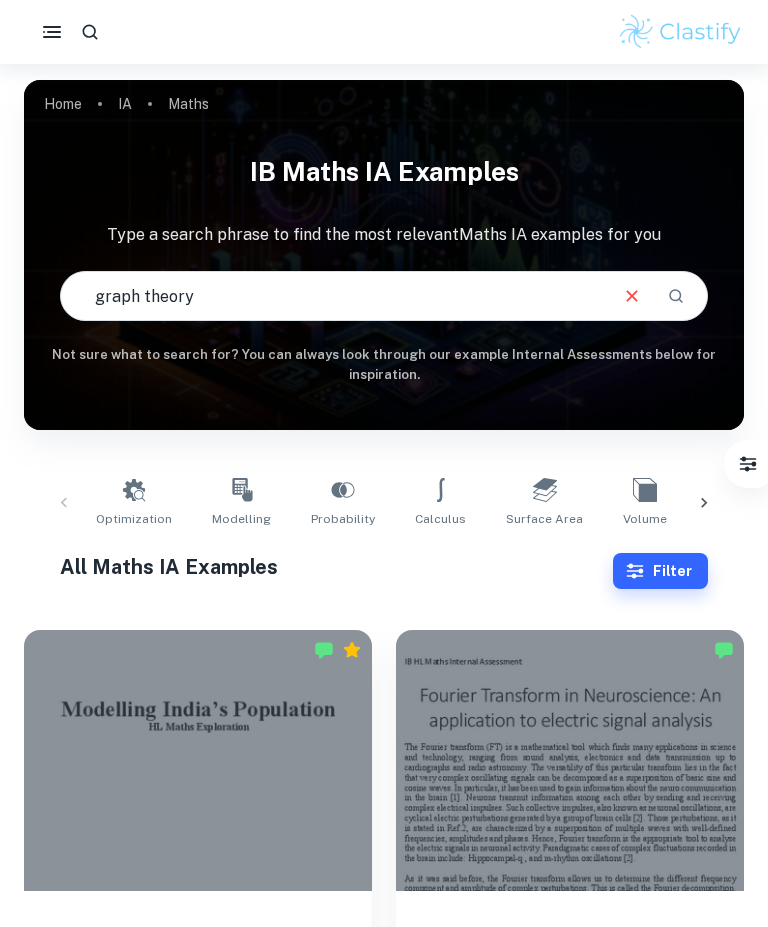 type on "graph theory" 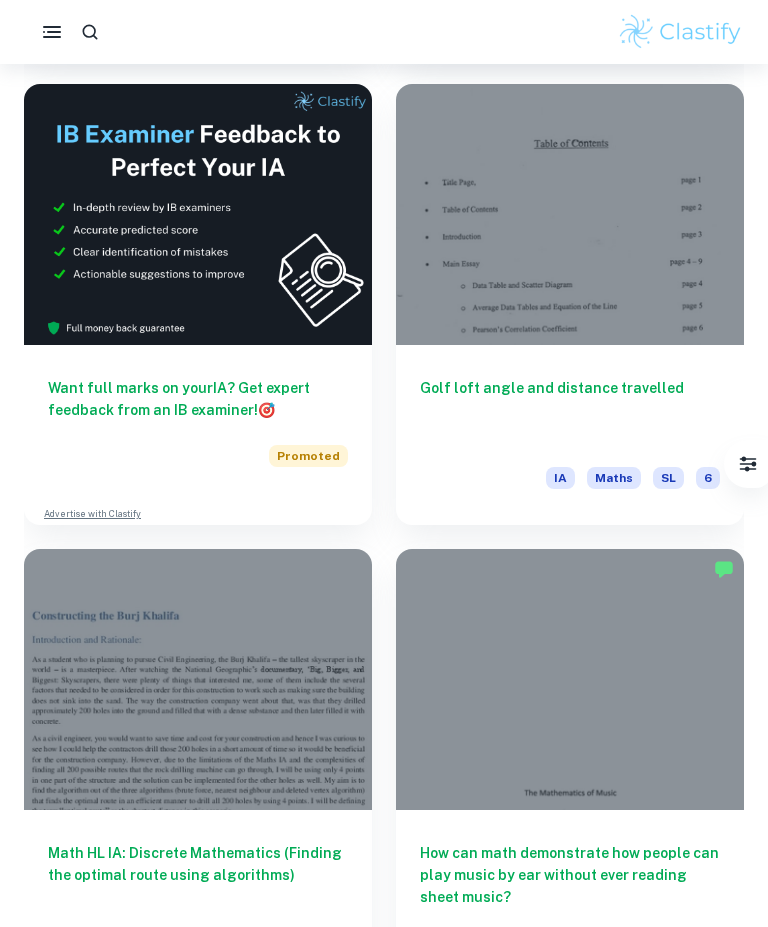 scroll, scrollTop: 1064, scrollLeft: 0, axis: vertical 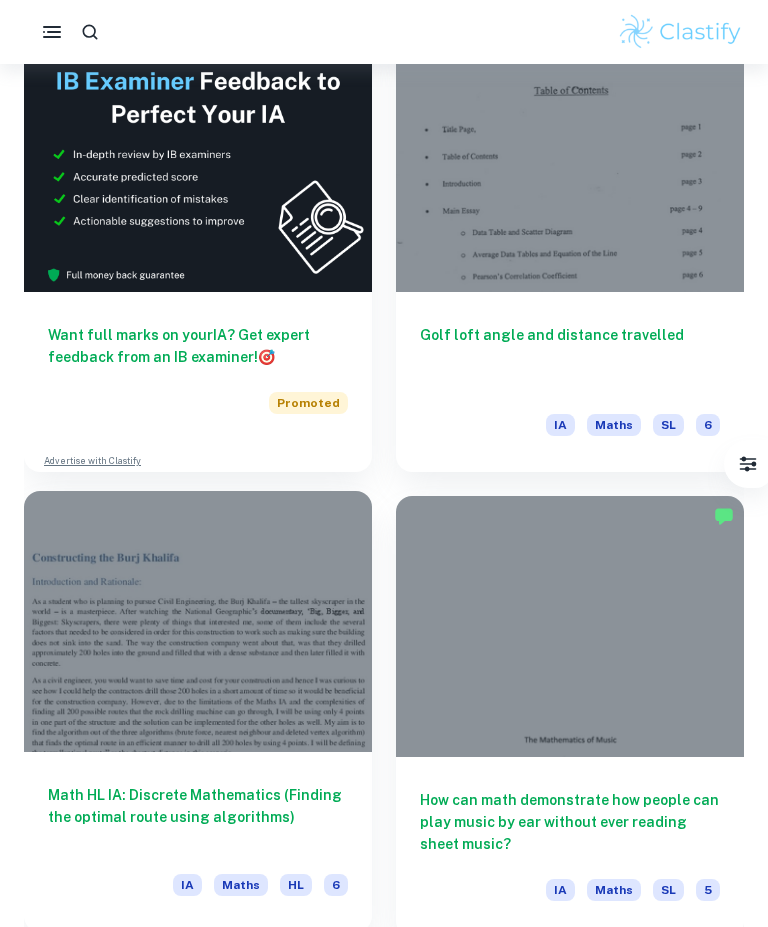 click at bounding box center (198, 621) 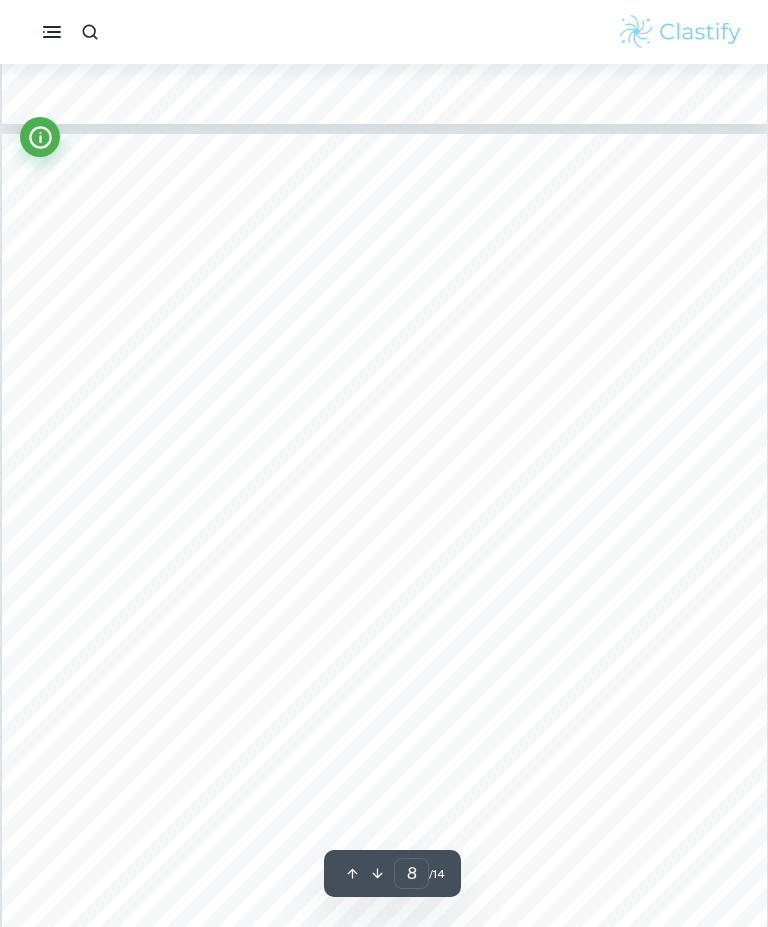 scroll, scrollTop: 7300, scrollLeft: 0, axis: vertical 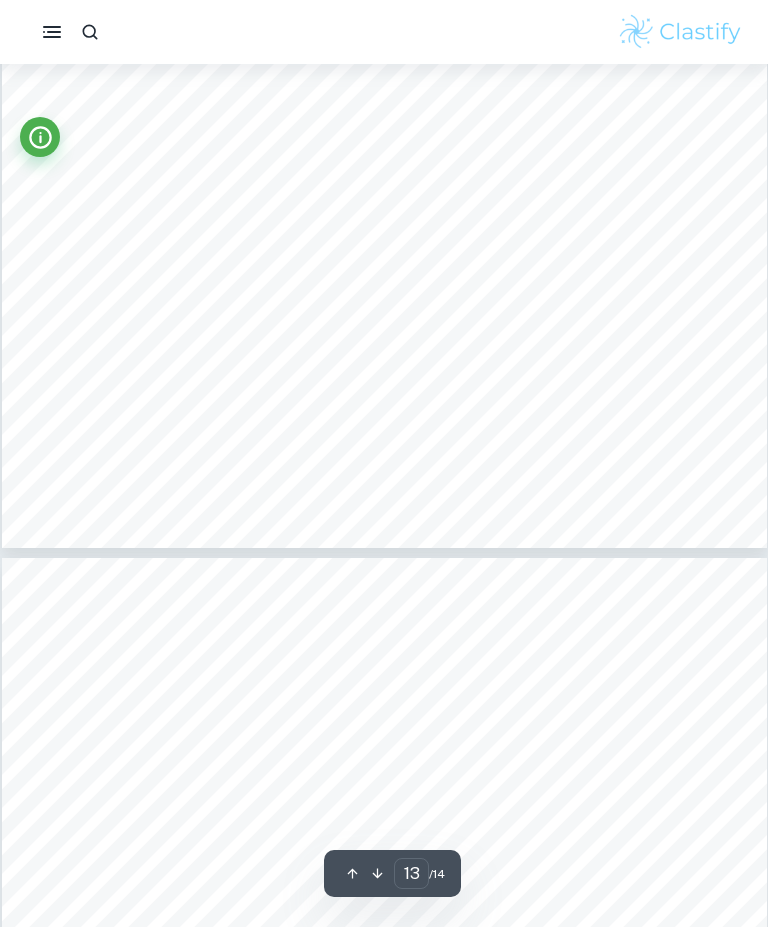 type on "14" 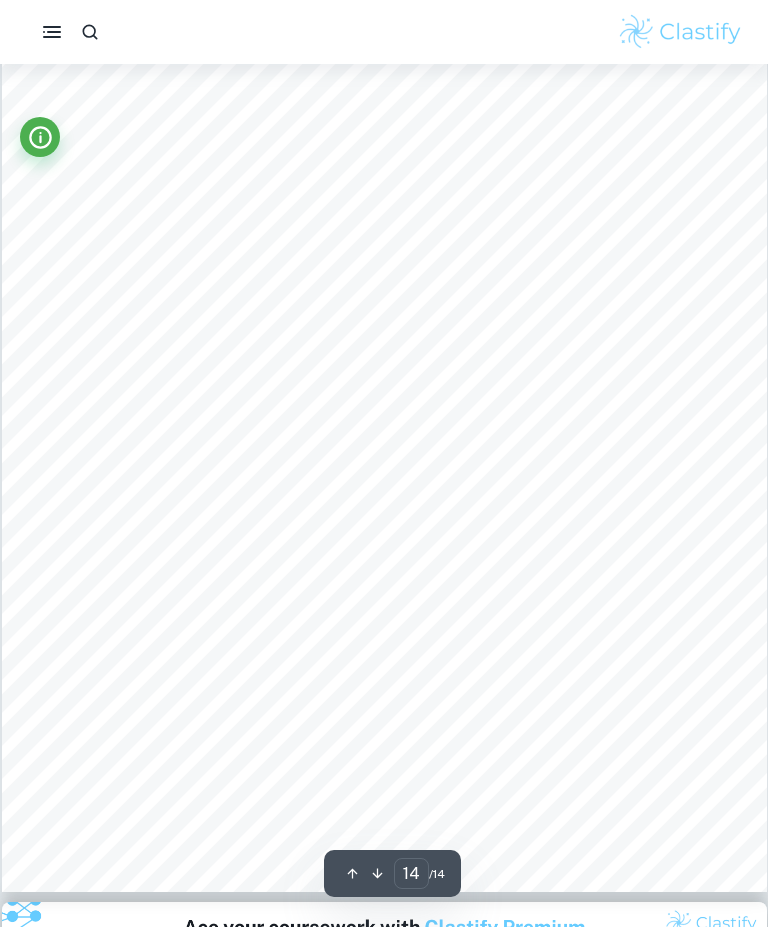 scroll, scrollTop: 13656, scrollLeft: 0, axis: vertical 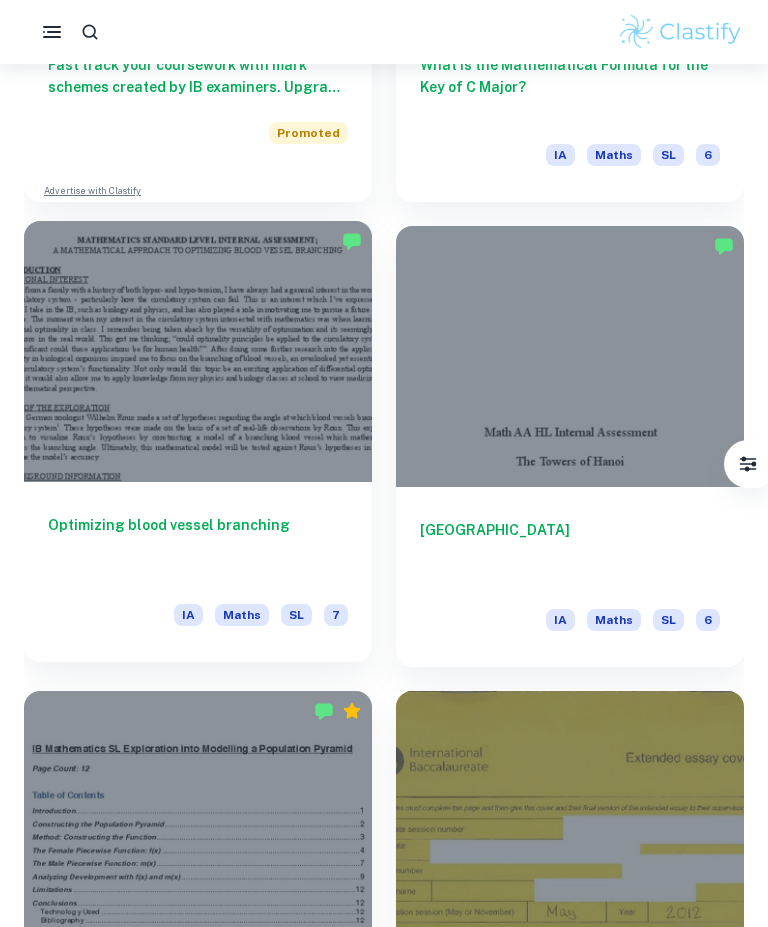 click on "Optimizing blood vessel branching" at bounding box center (198, 547) 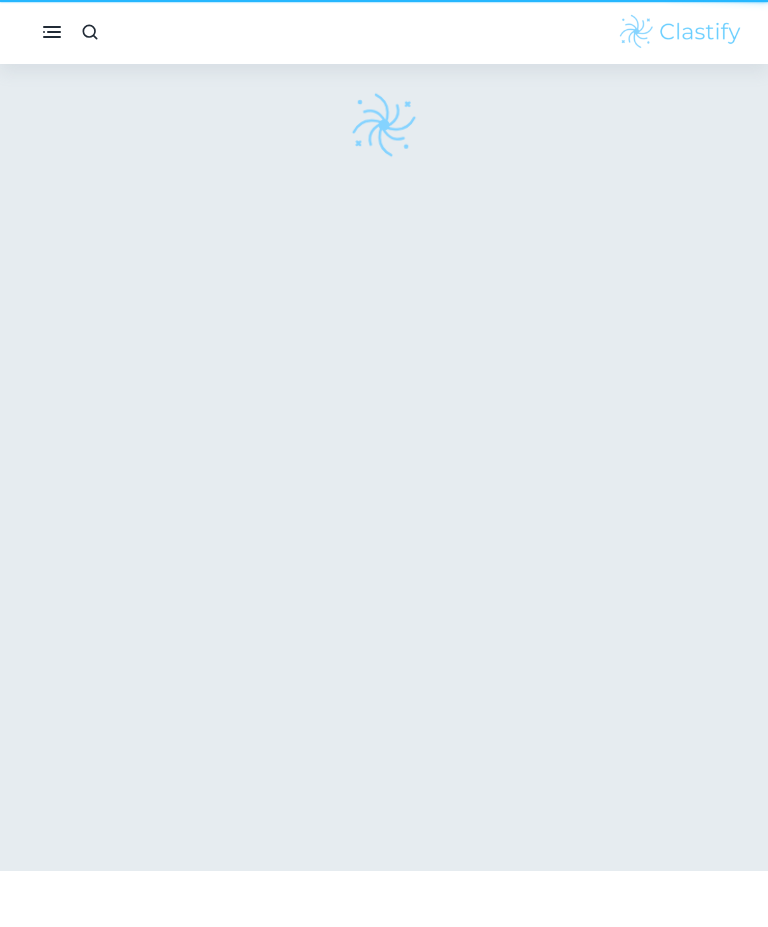 scroll, scrollTop: 0, scrollLeft: 0, axis: both 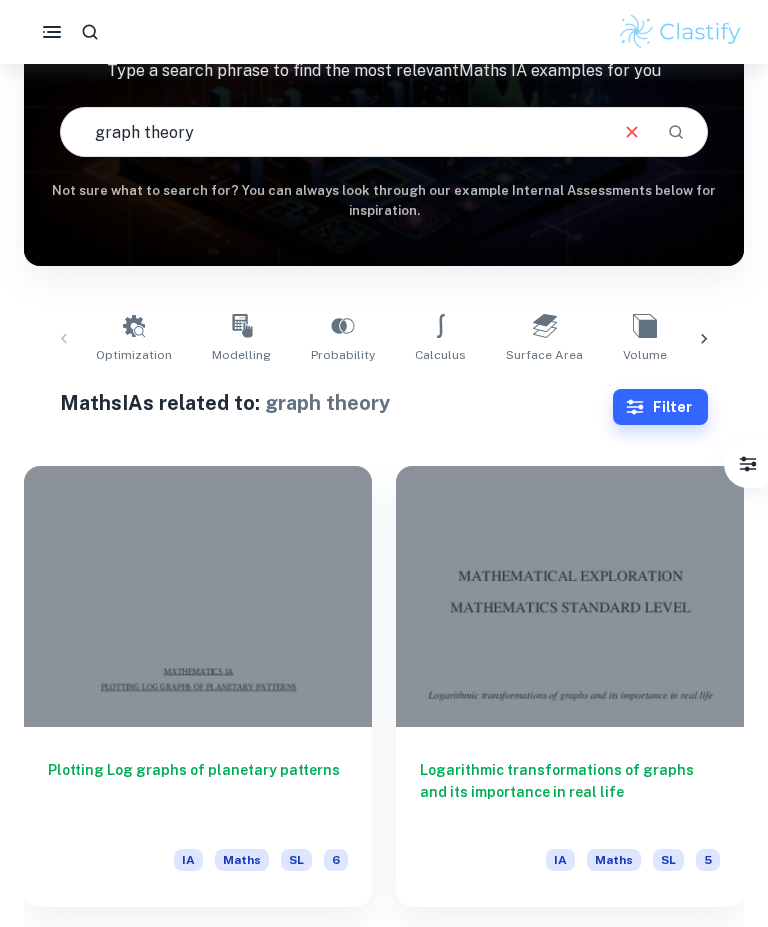 click 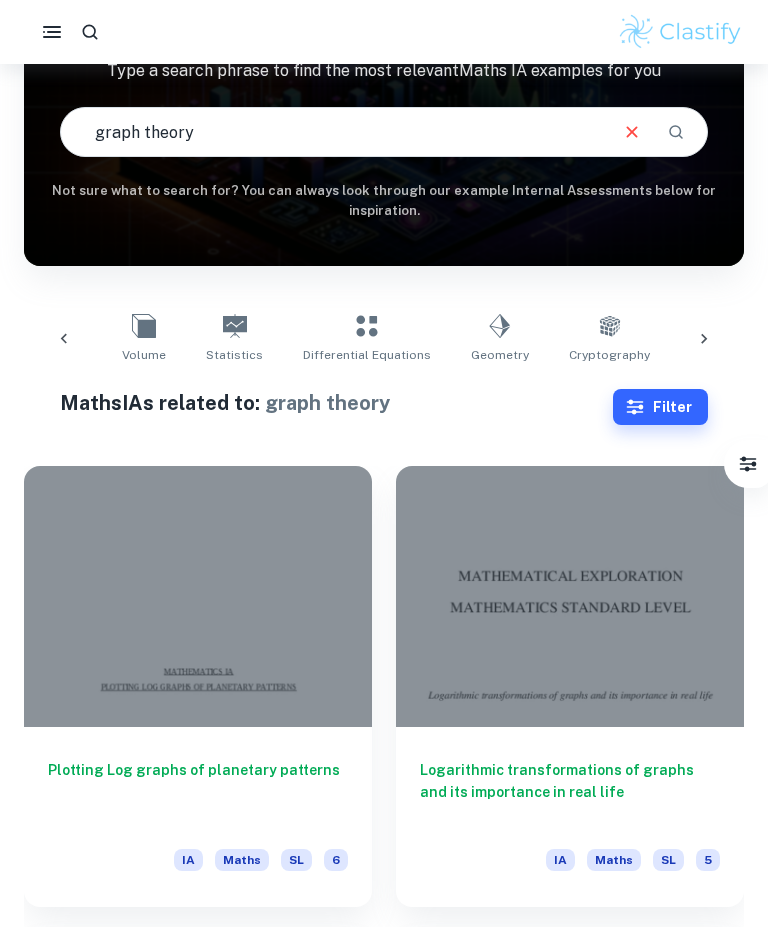 scroll, scrollTop: 0, scrollLeft: 538, axis: horizontal 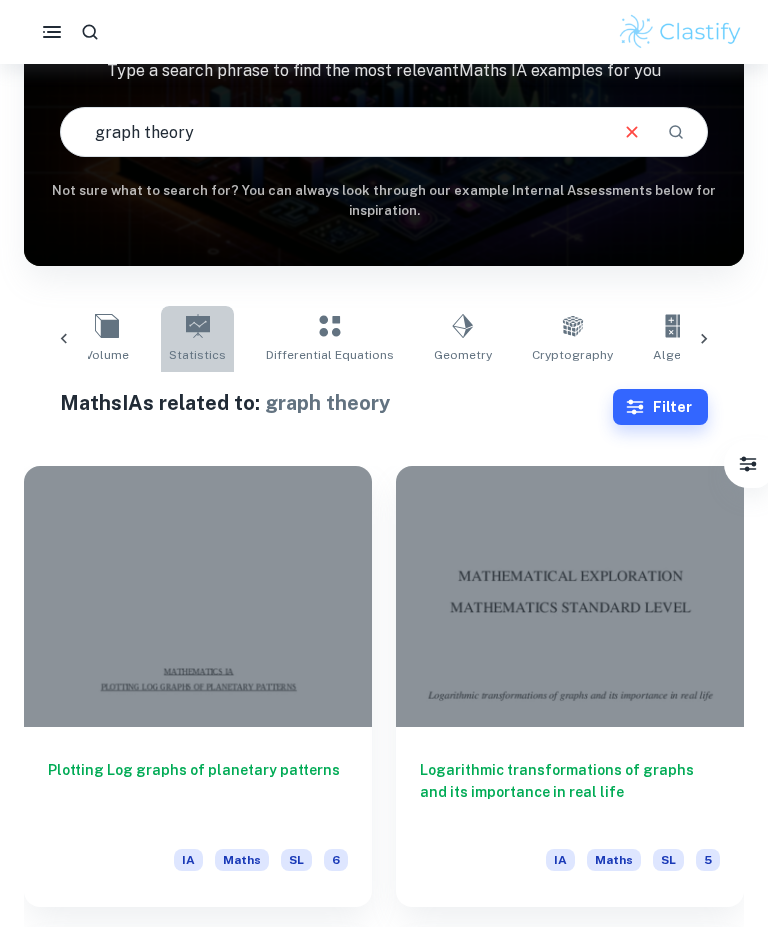click on "Statistics" at bounding box center (197, 339) 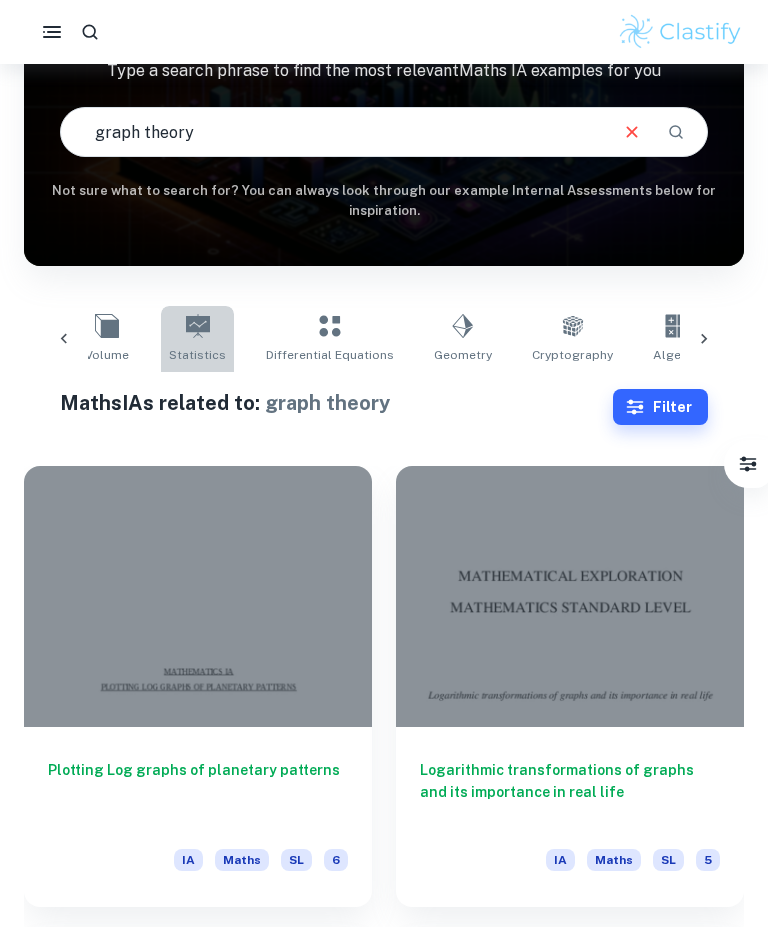 type on "Statistics" 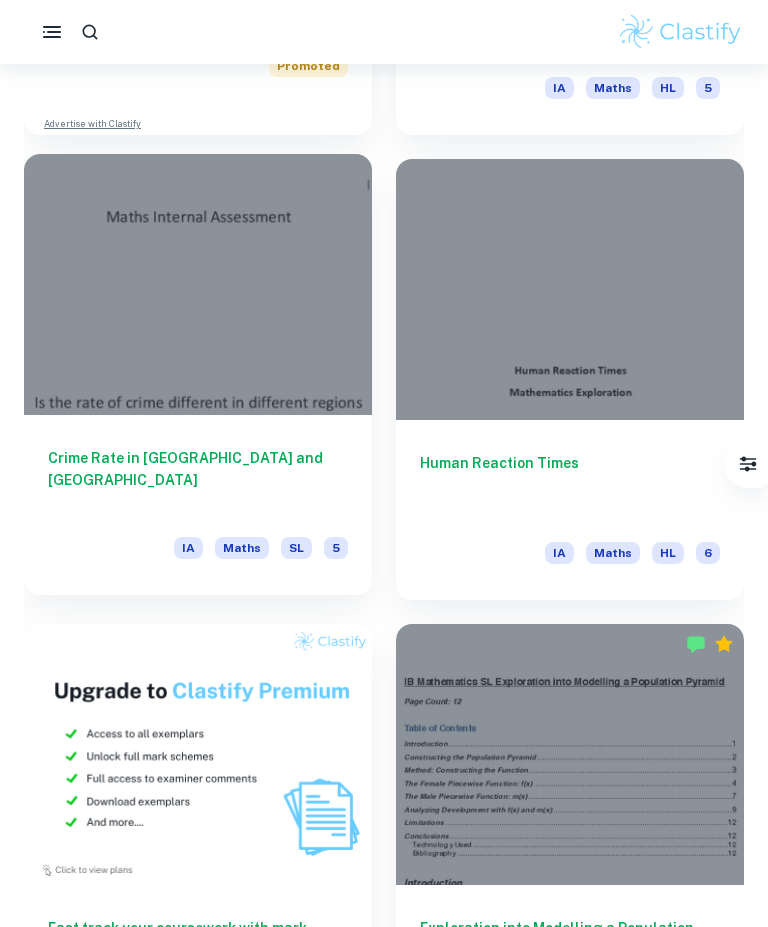 scroll, scrollTop: 1400, scrollLeft: 0, axis: vertical 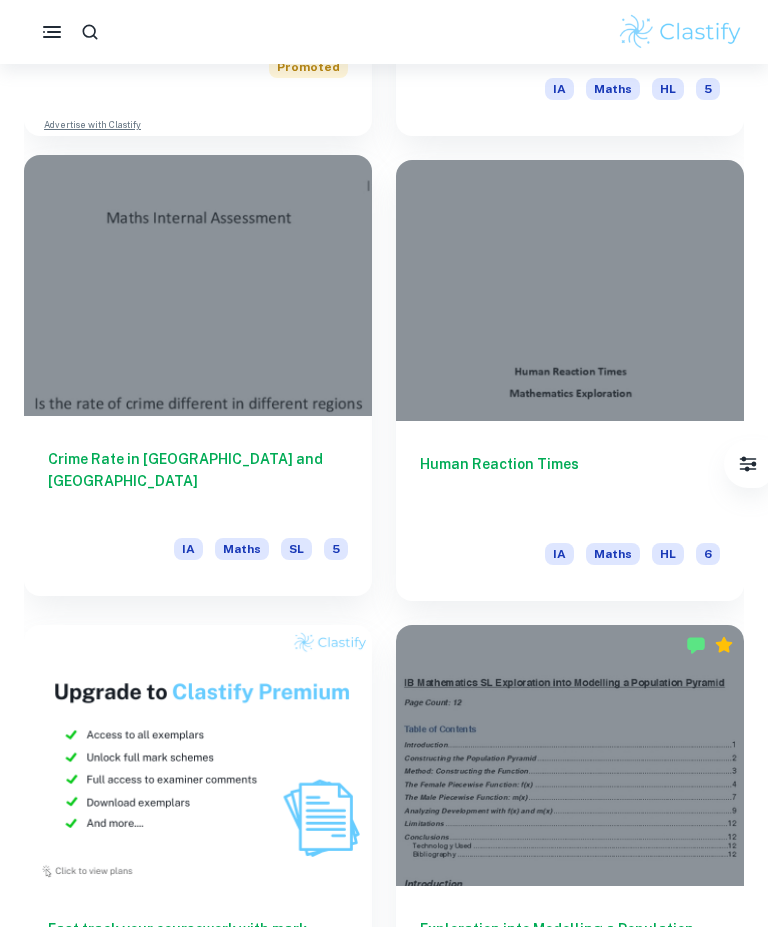click at bounding box center [198, 285] 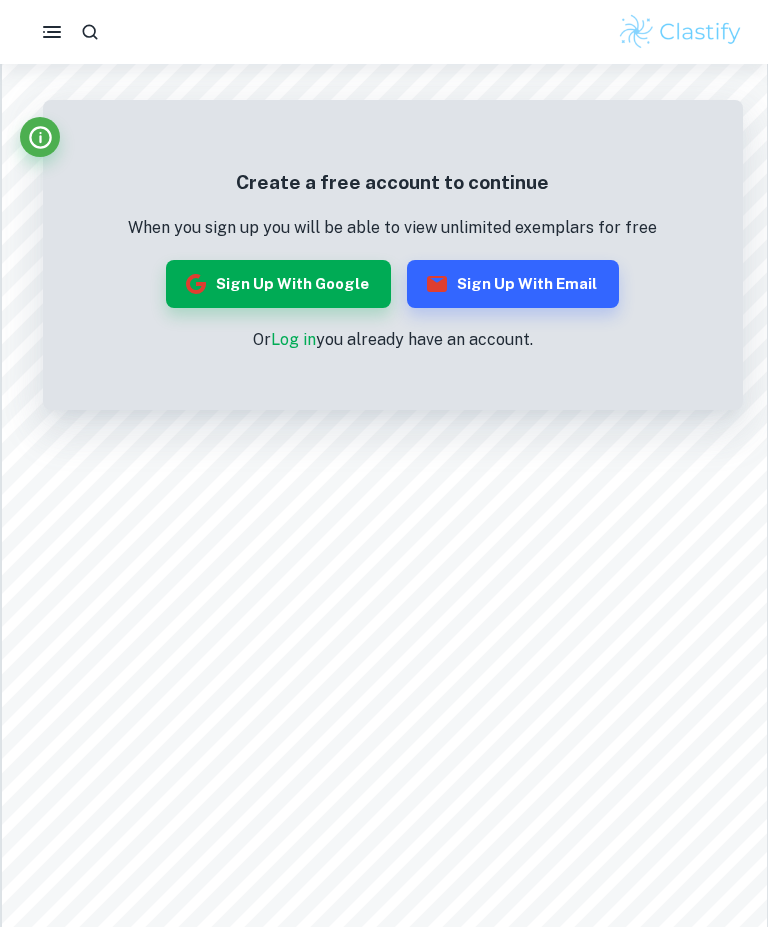 scroll, scrollTop: 0, scrollLeft: 0, axis: both 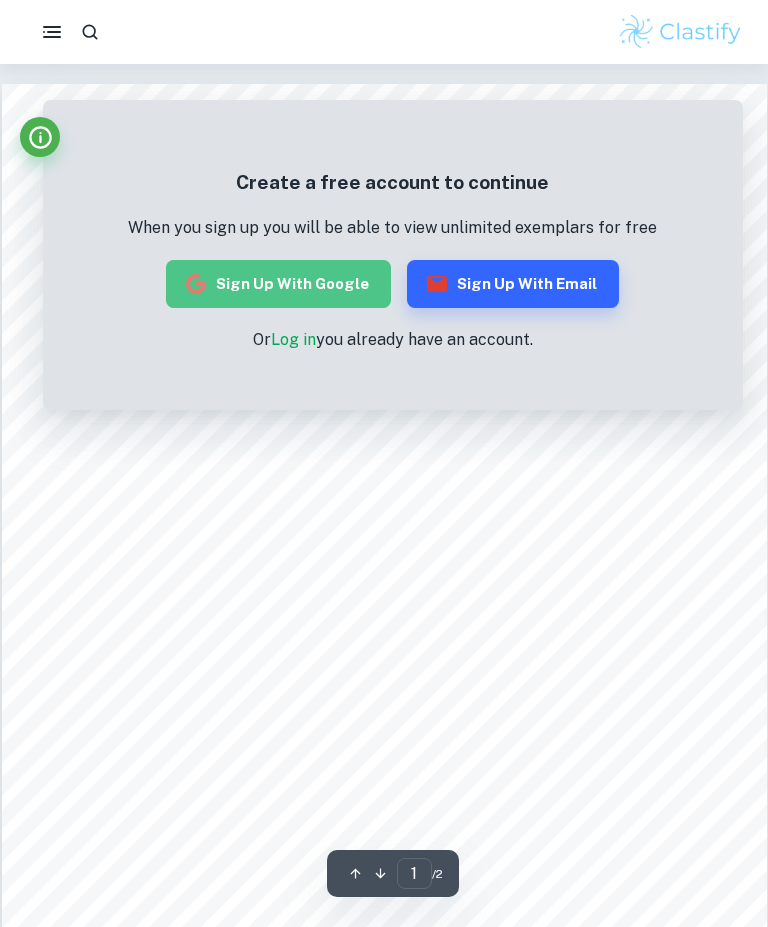 click on "Sign up with Google" at bounding box center (278, 284) 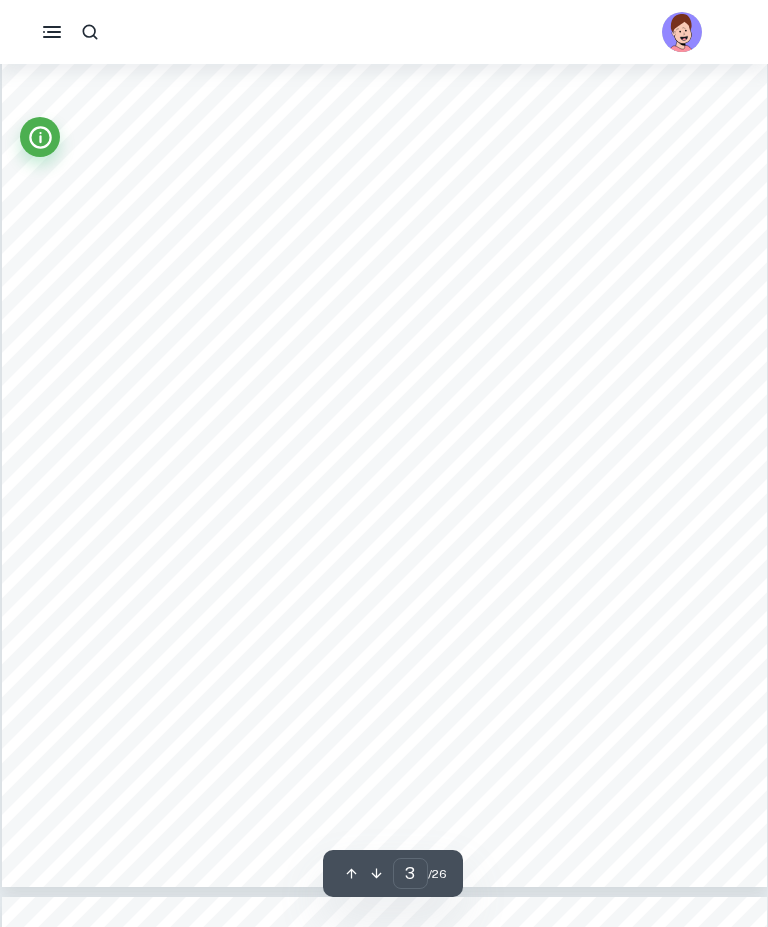 scroll, scrollTop: 3100, scrollLeft: 0, axis: vertical 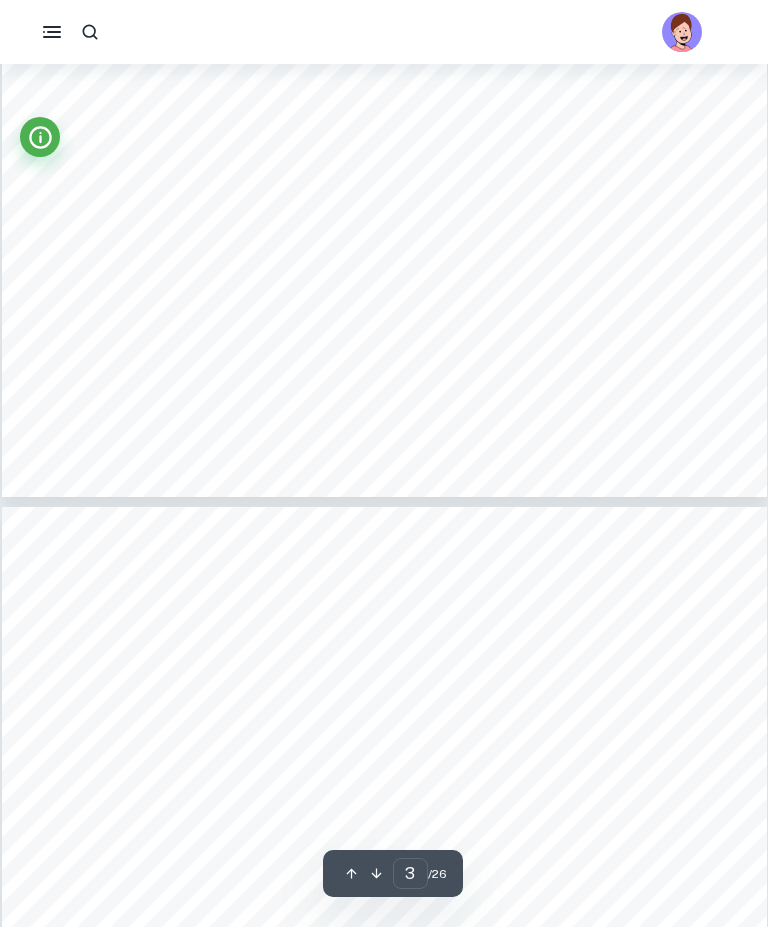 type on "4" 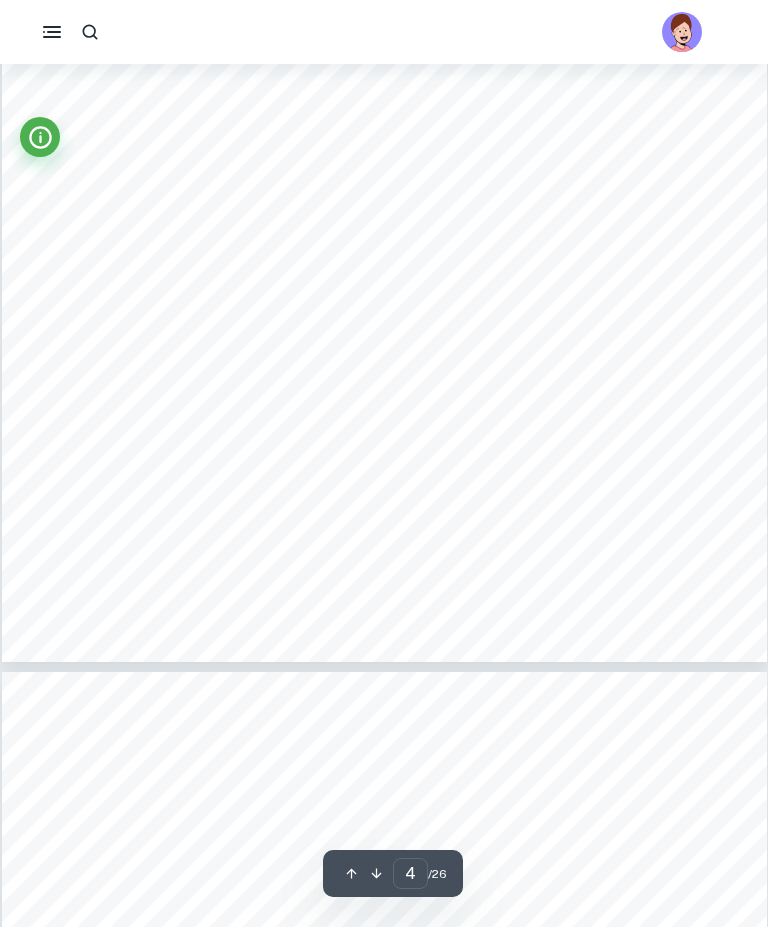scroll, scrollTop: 4200, scrollLeft: 0, axis: vertical 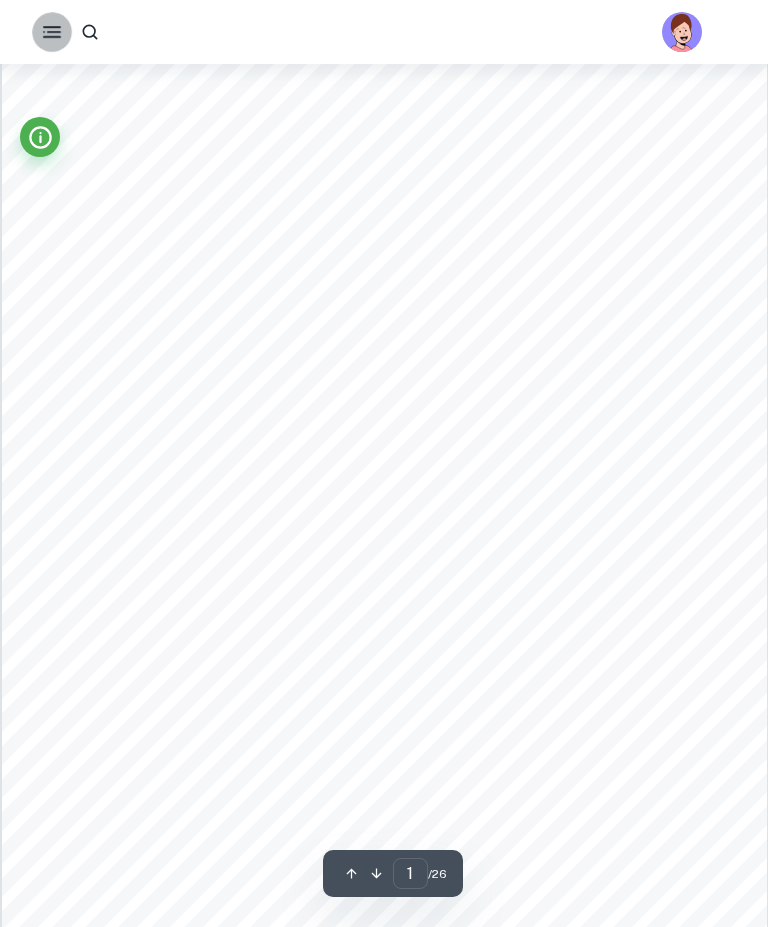 click 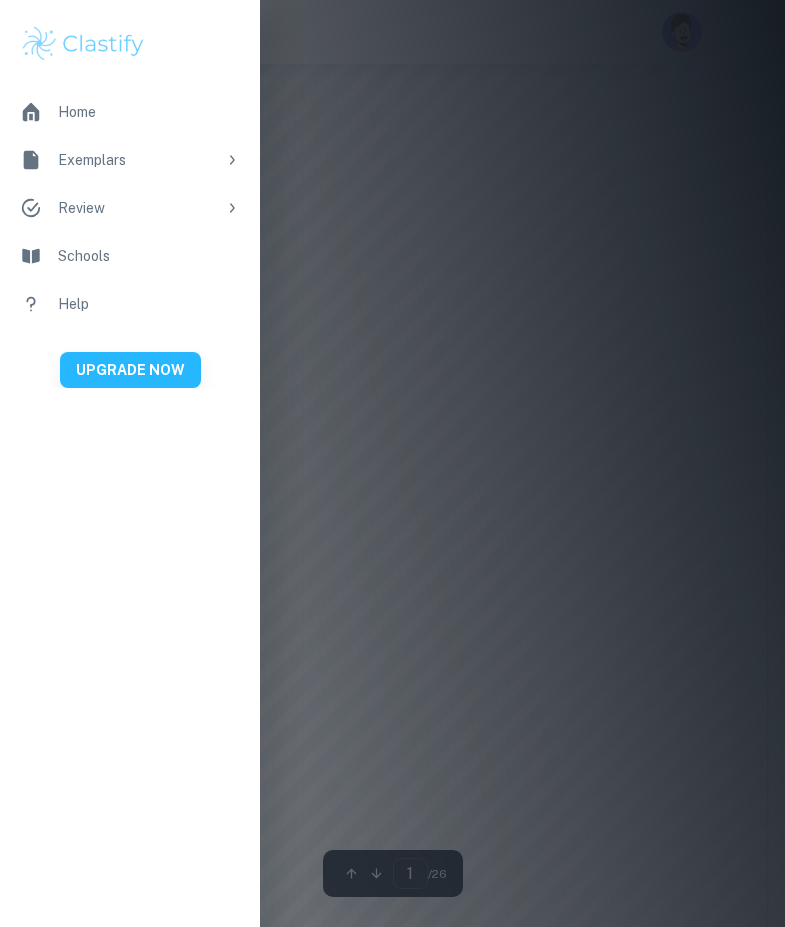 click on "Exemplars" at bounding box center (137, 160) 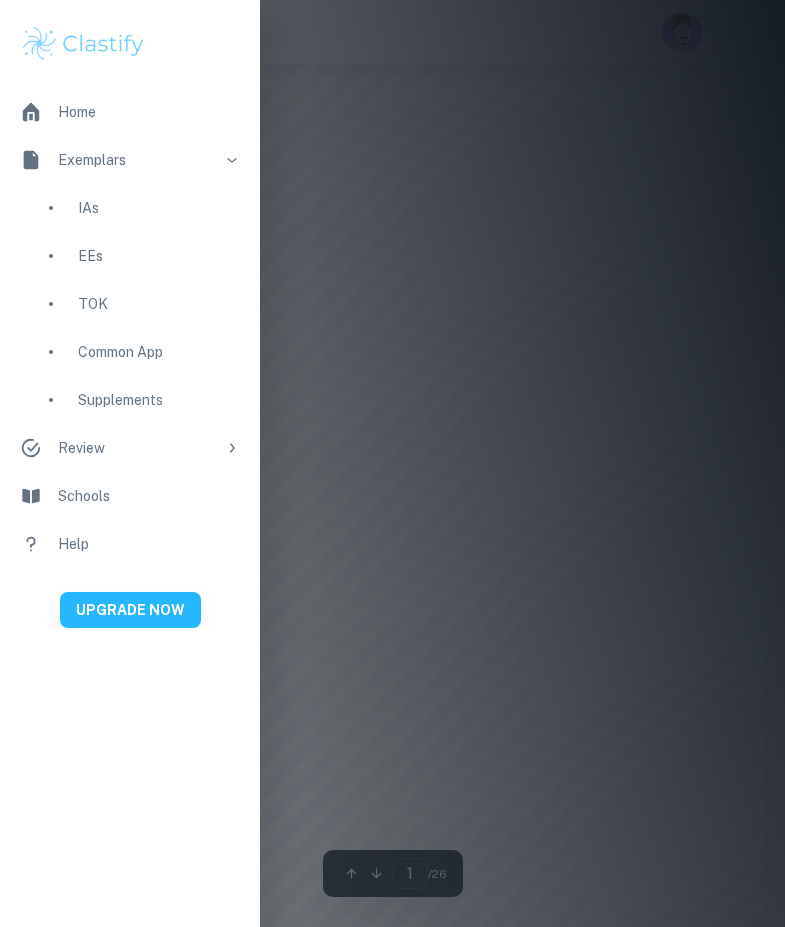 click on "IAs" at bounding box center (159, 208) 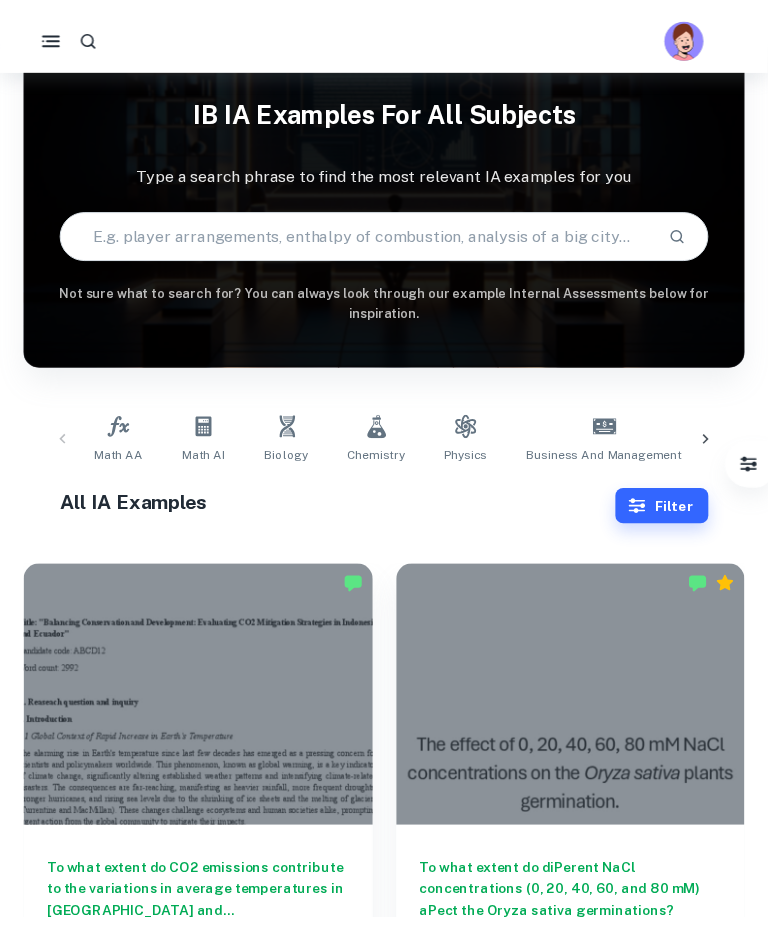 scroll, scrollTop: 0, scrollLeft: 0, axis: both 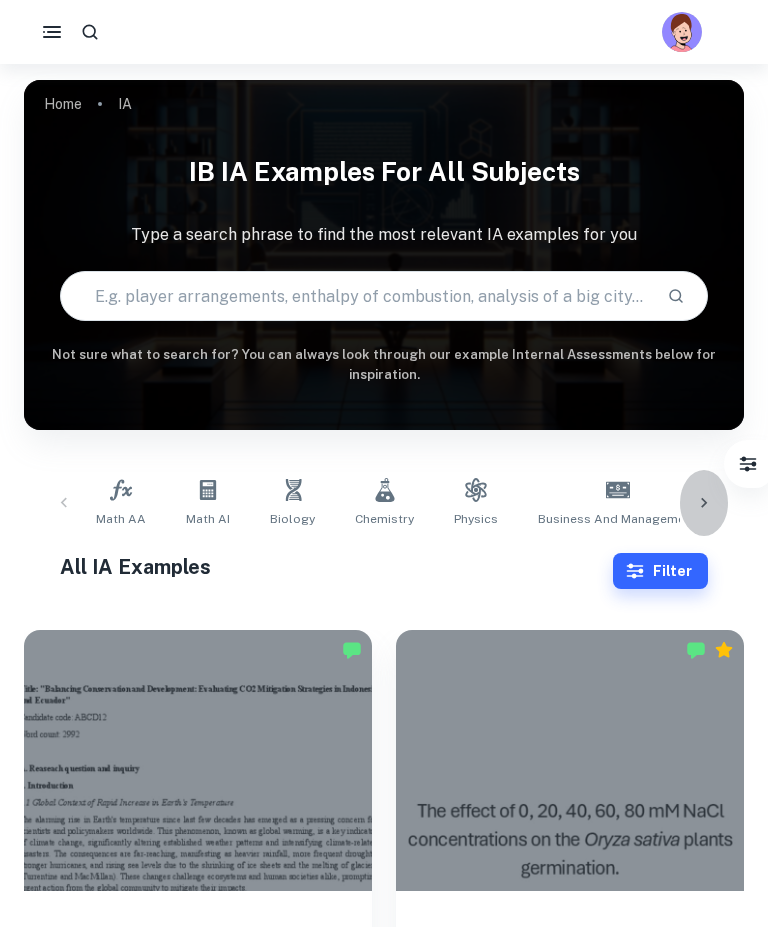 click at bounding box center (704, 503) 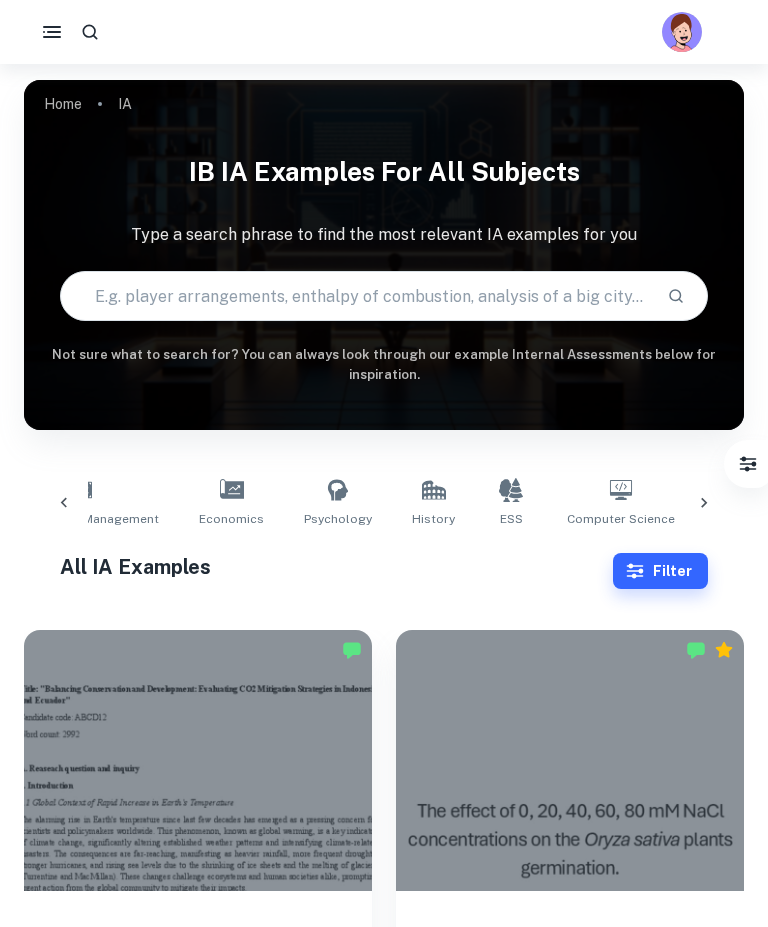 scroll, scrollTop: 0, scrollLeft: 577, axis: horizontal 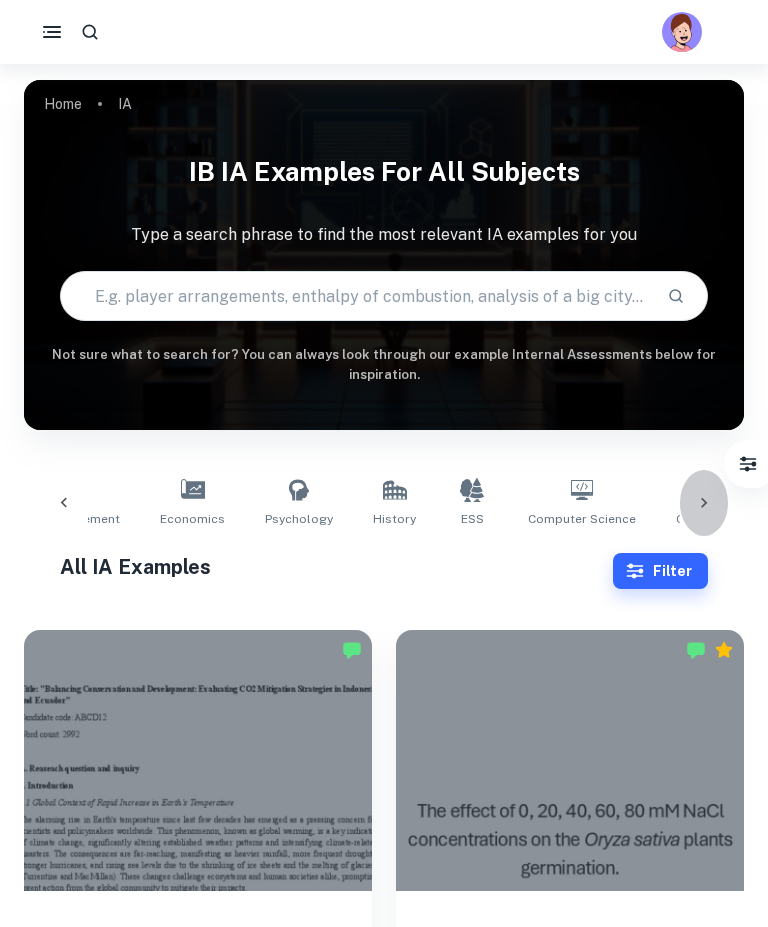click 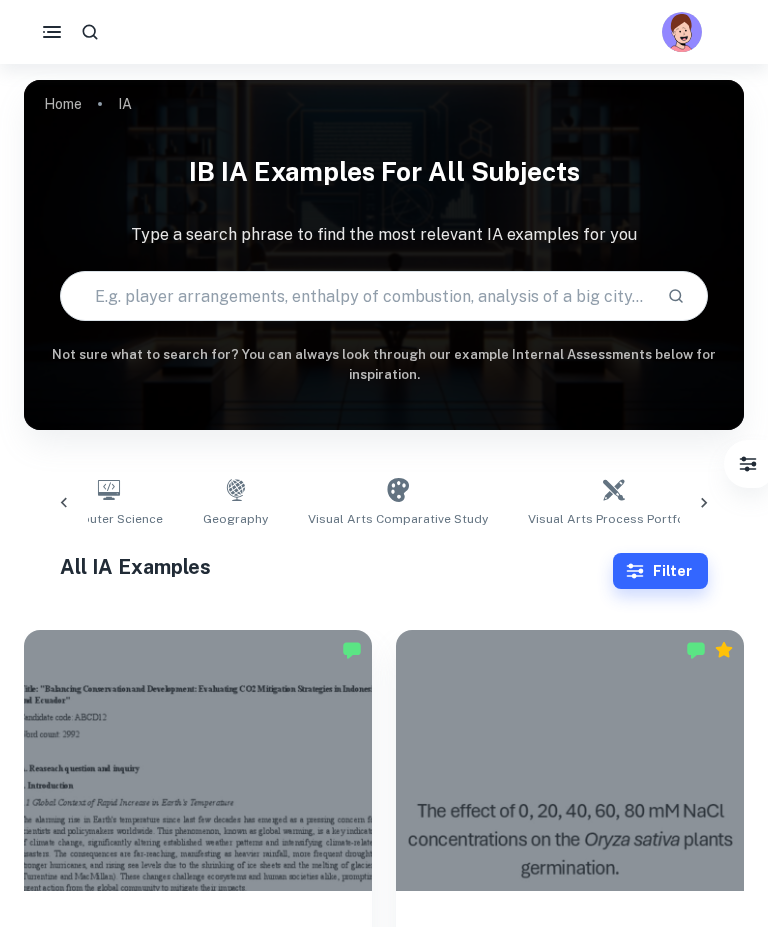 scroll, scrollTop: 0, scrollLeft: 1154, axis: horizontal 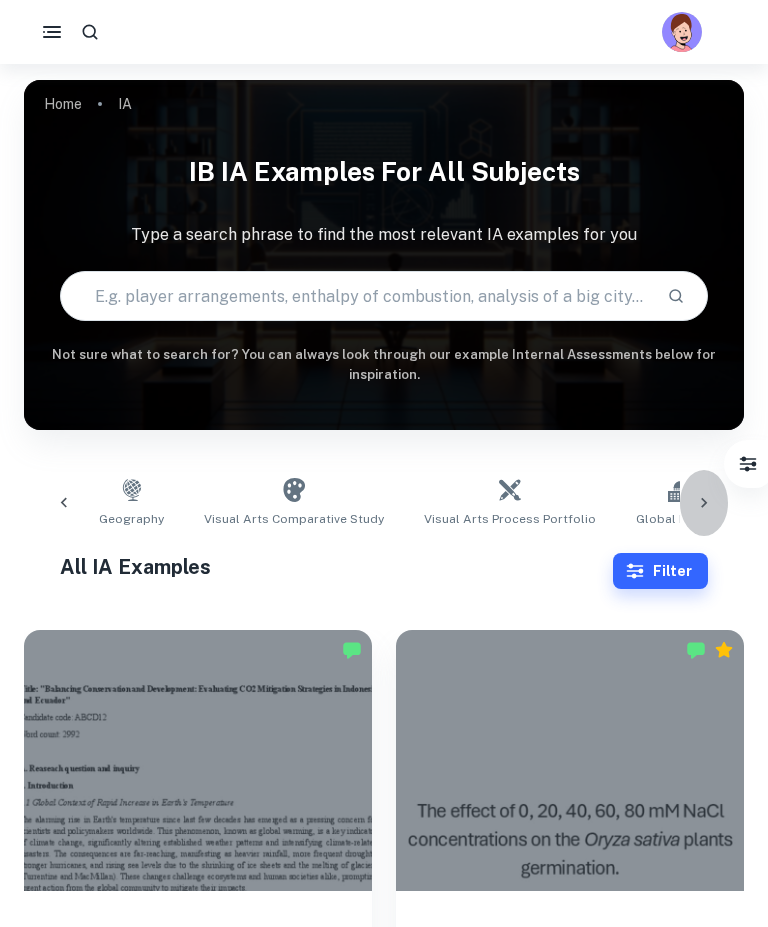 click 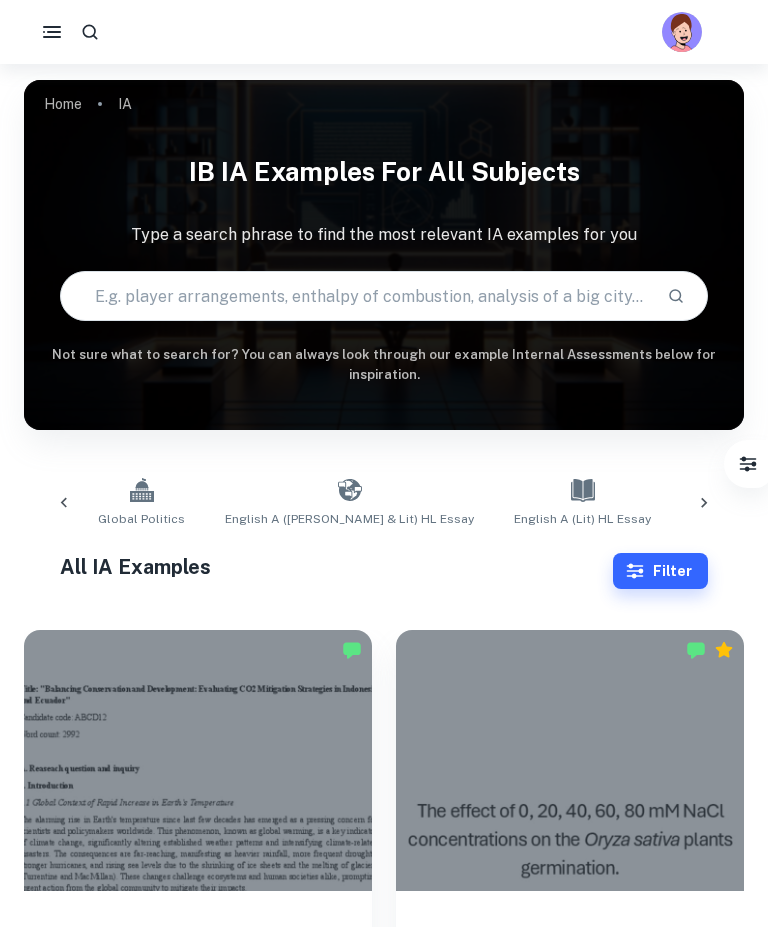 scroll, scrollTop: 0, scrollLeft: 1731, axis: horizontal 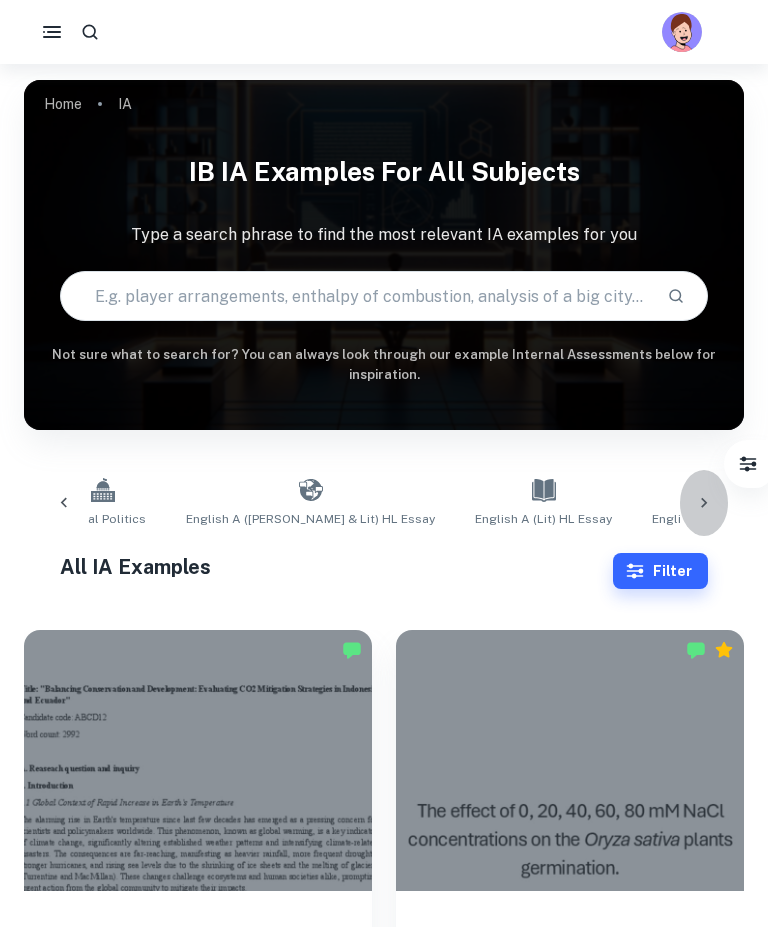 click 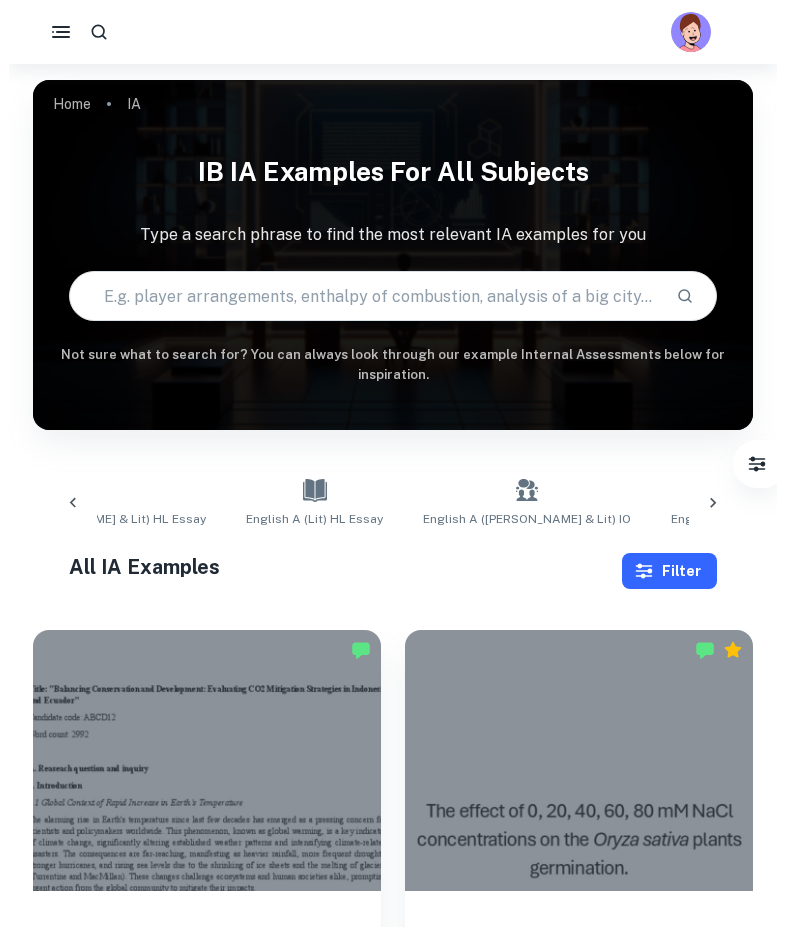 scroll, scrollTop: 0, scrollLeft: 2191, axis: horizontal 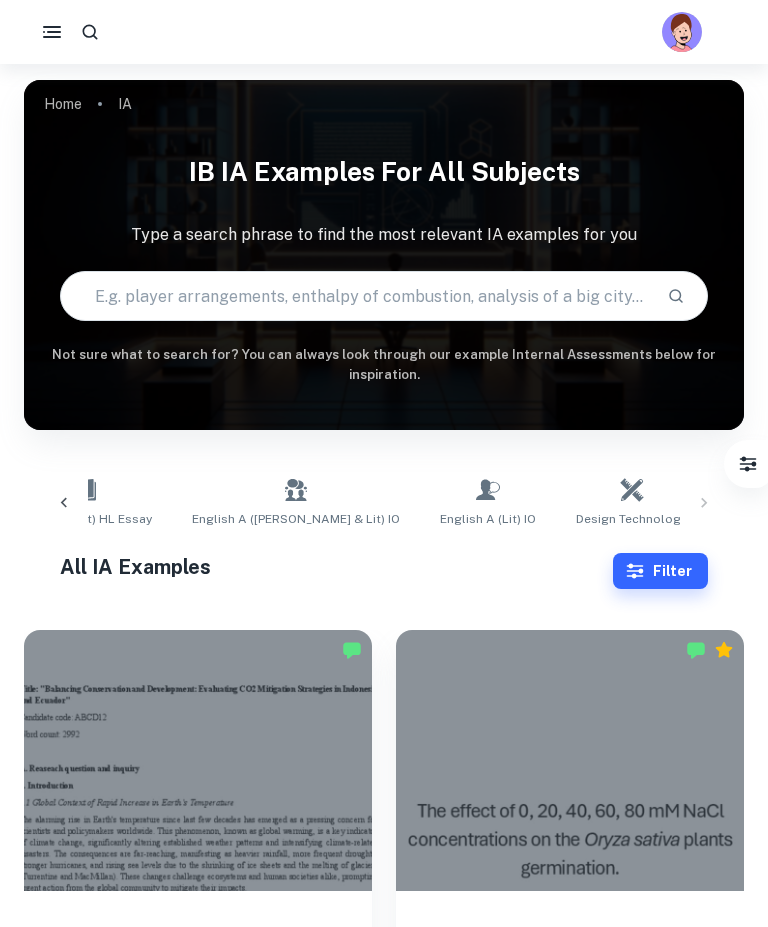 click on "Math AA Math AI Biology Chemistry Physics Business and Management Economics Psychology History ESS Computer Science Geography Visual Arts Comparative Study Visual Arts Process Portfolio Global Politics English A (Lang & Lit) HL Essay English A (Lit) HL Essay English A (Lang & Lit) IO English A (Lit) IO Design Technology Sports Science" at bounding box center (384, 503) 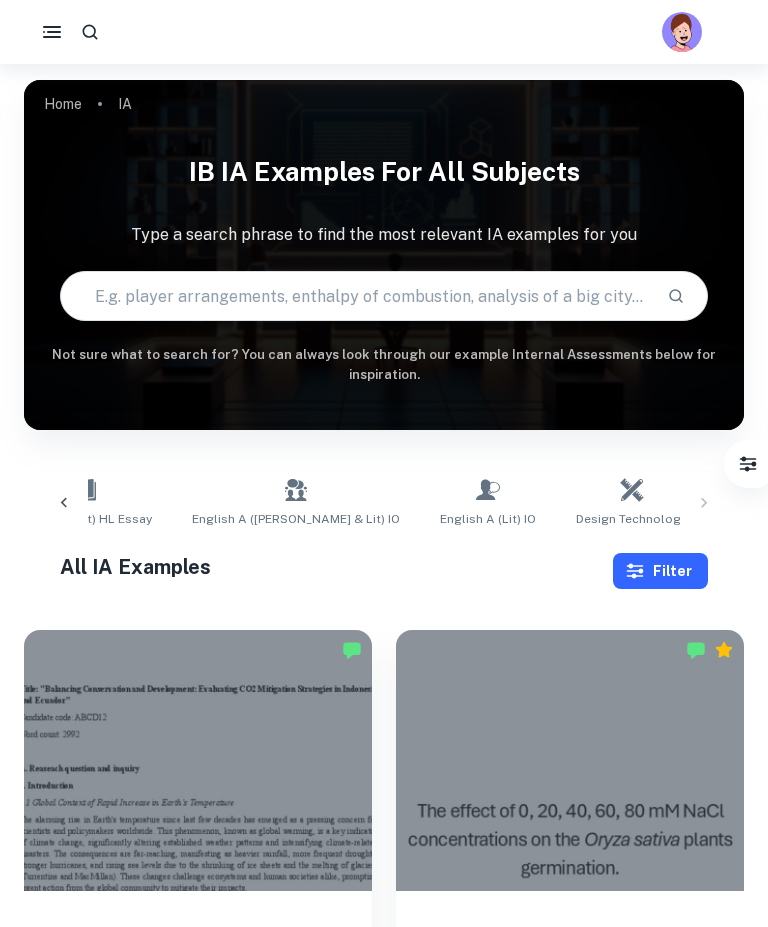 click on "Filter" at bounding box center (660, 571) 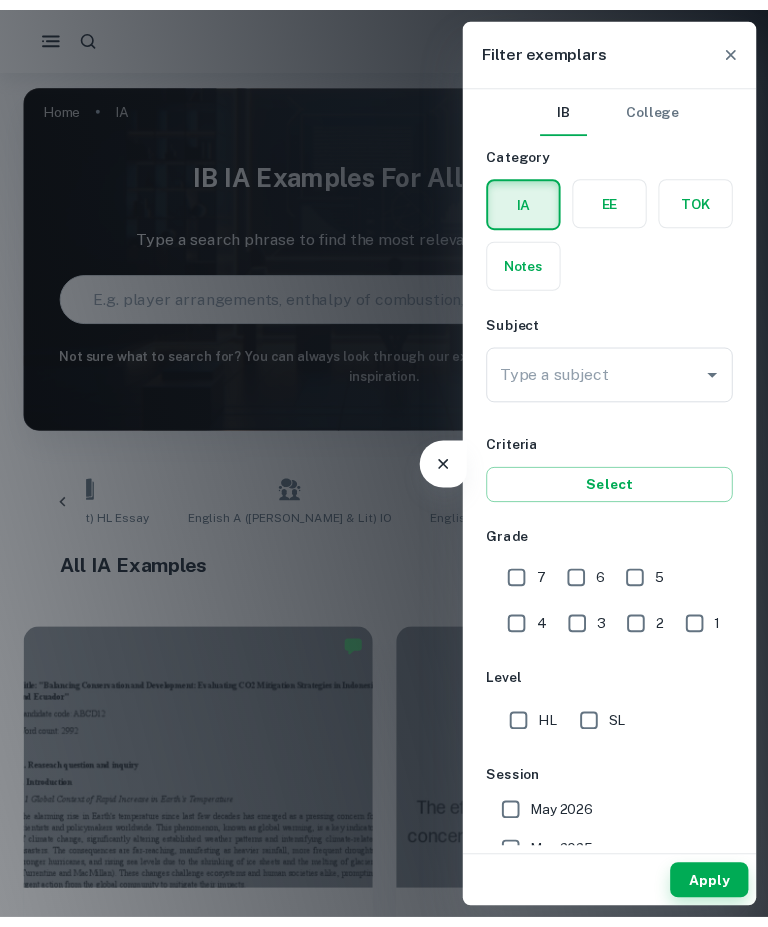 scroll, scrollTop: 0, scrollLeft: 2174, axis: horizontal 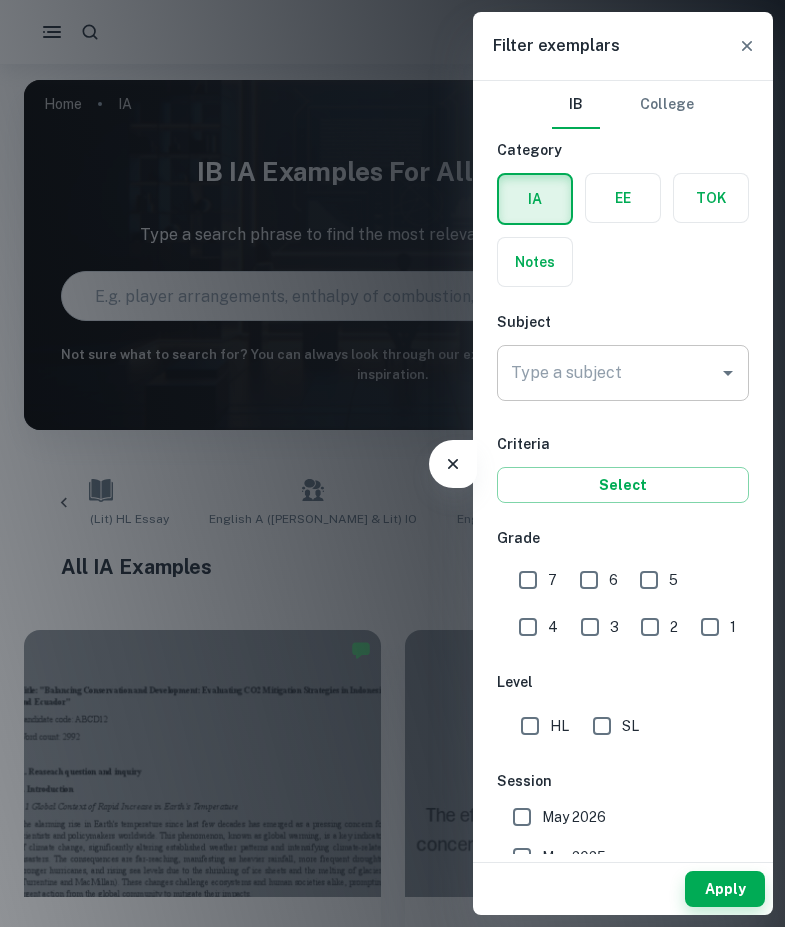 click on "Type a subject" at bounding box center (608, 373) 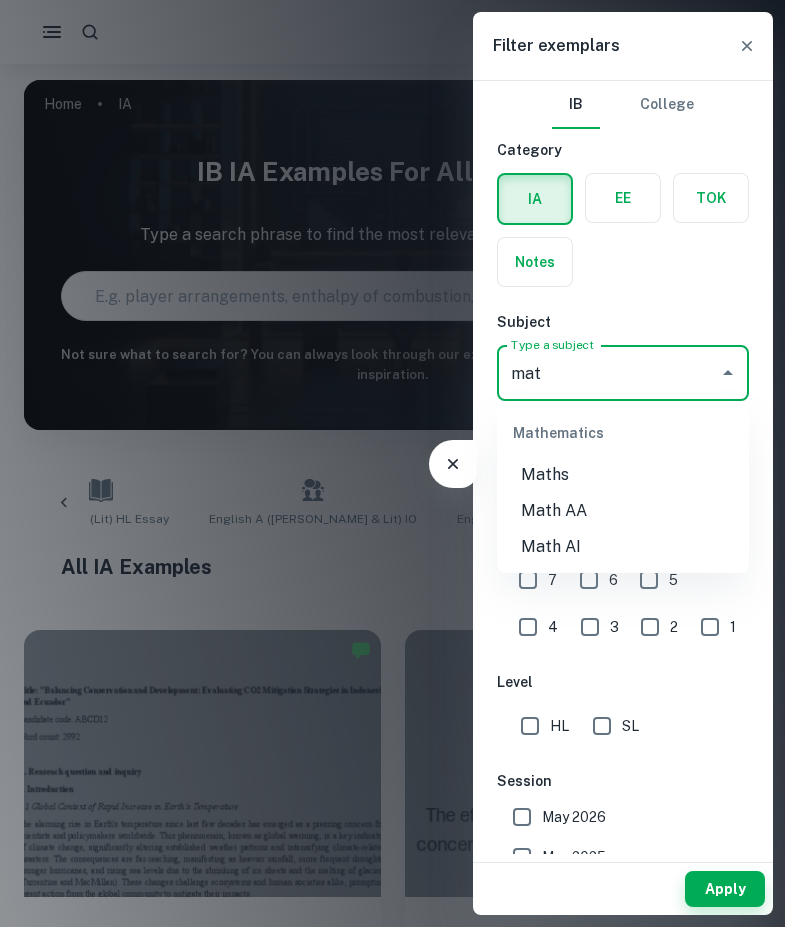 click on "Maths" at bounding box center (623, 475) 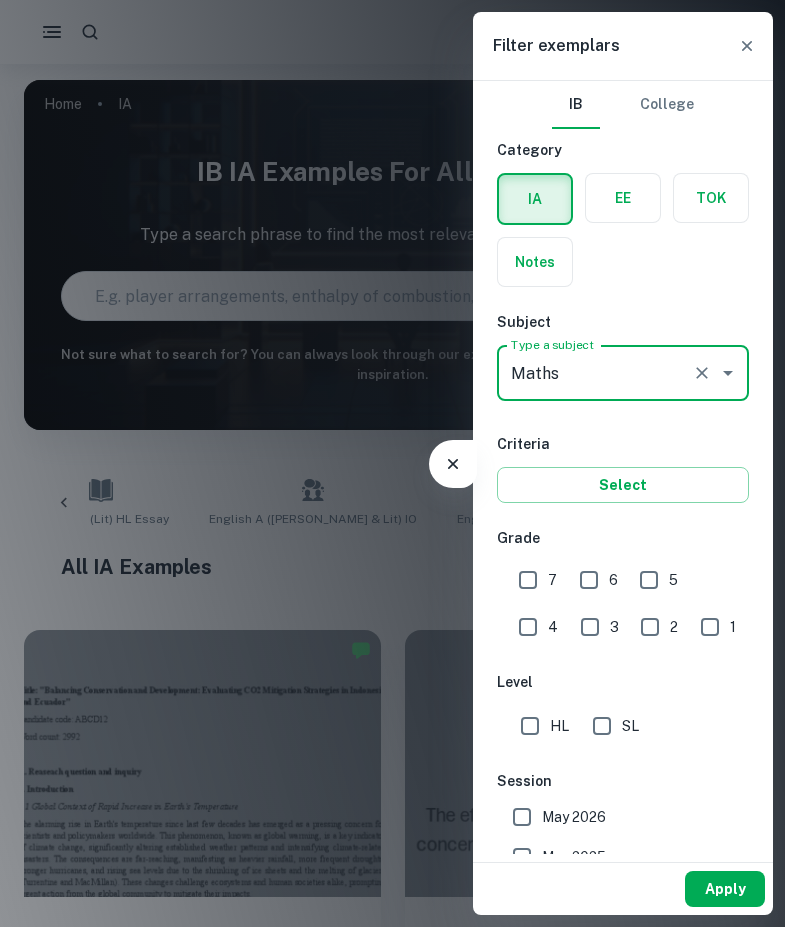 type on "Maths" 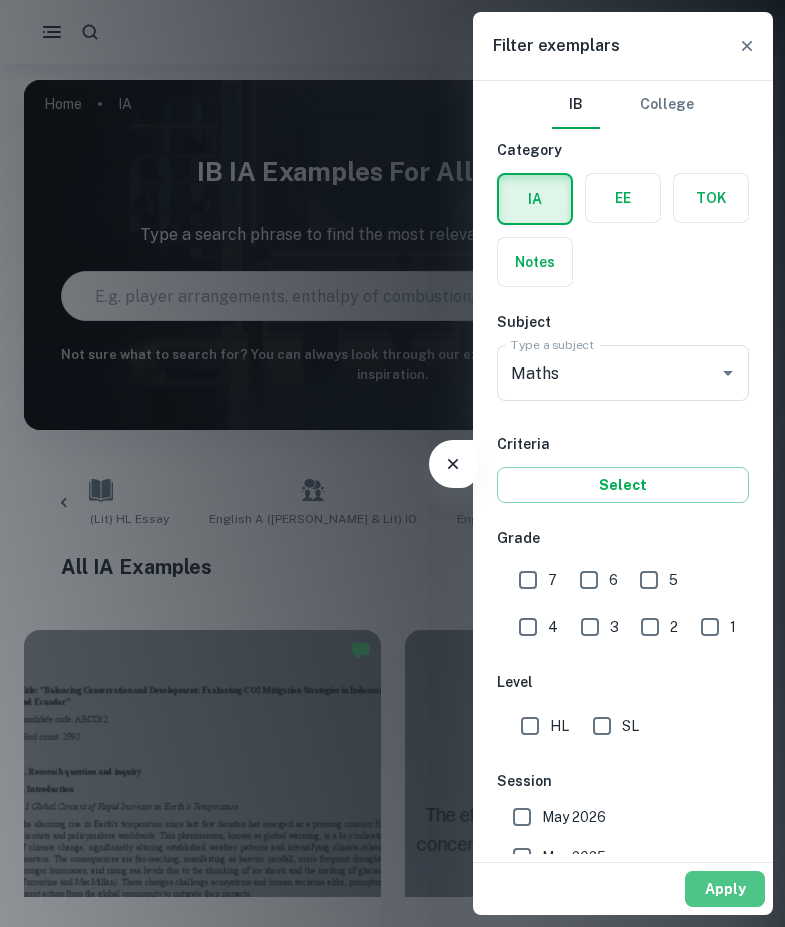 click on "Apply" at bounding box center [725, 889] 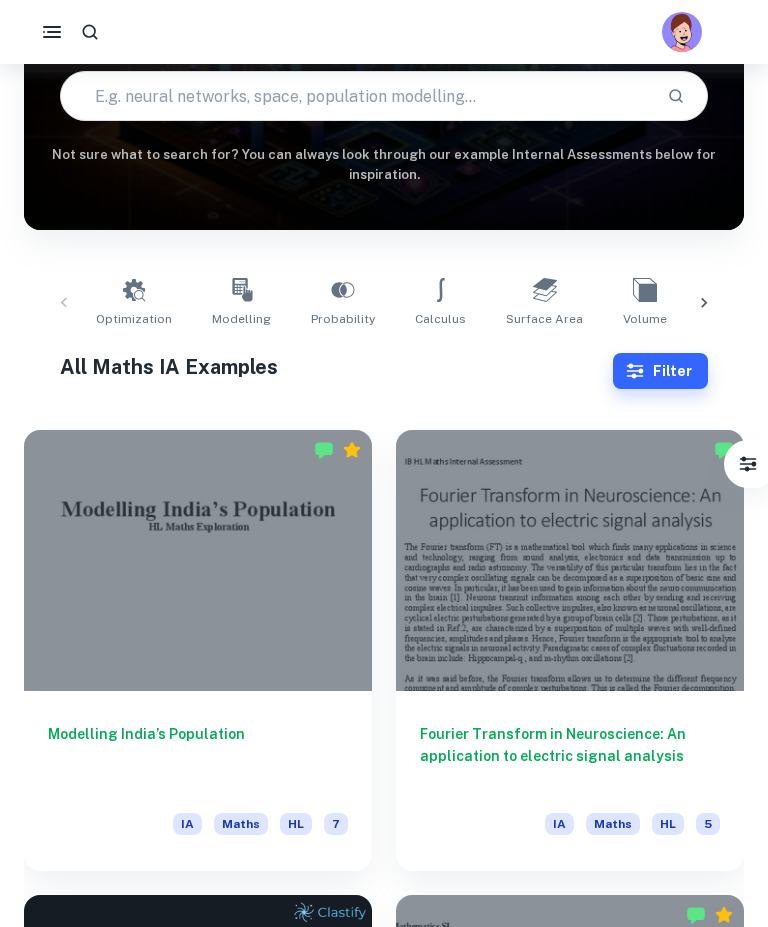 scroll, scrollTop: 0, scrollLeft: 0, axis: both 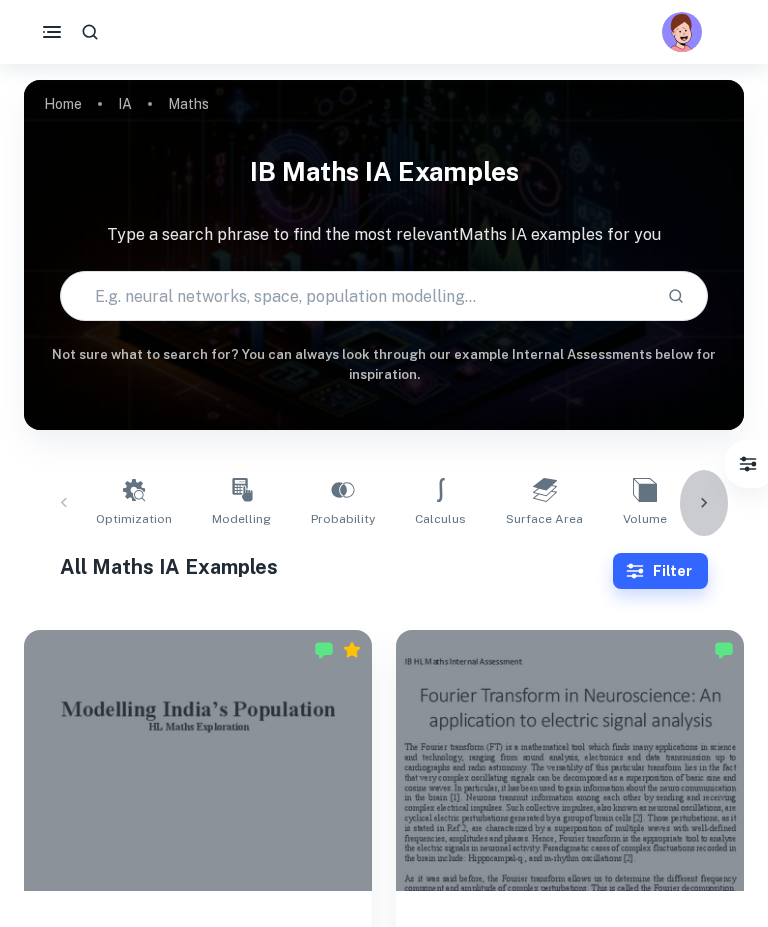 click 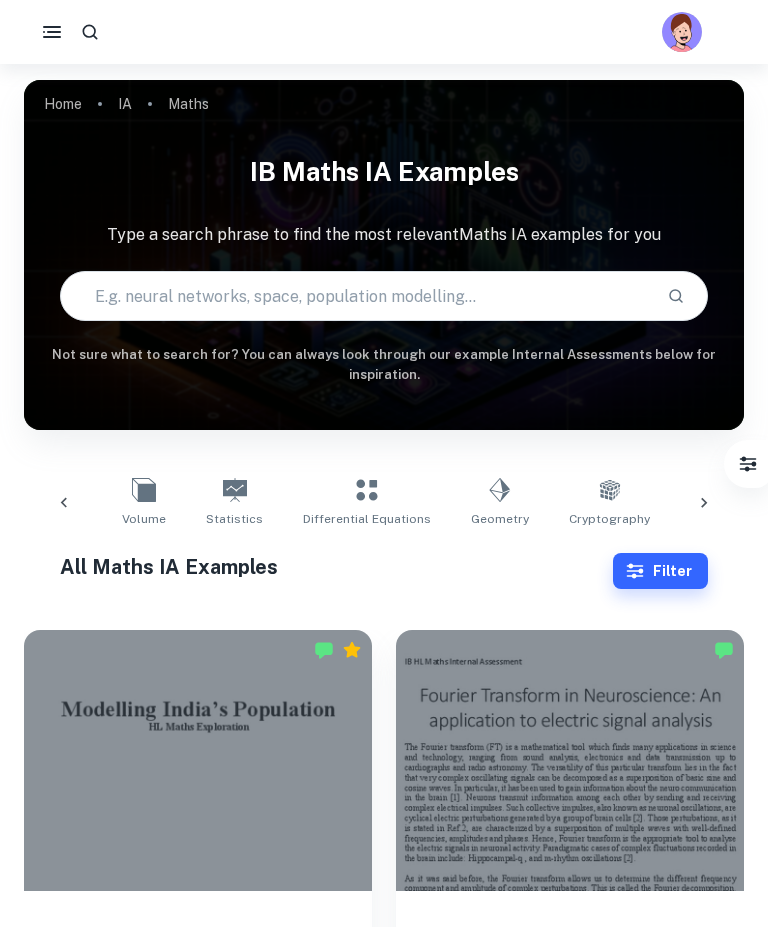 scroll, scrollTop: 0, scrollLeft: 538, axis: horizontal 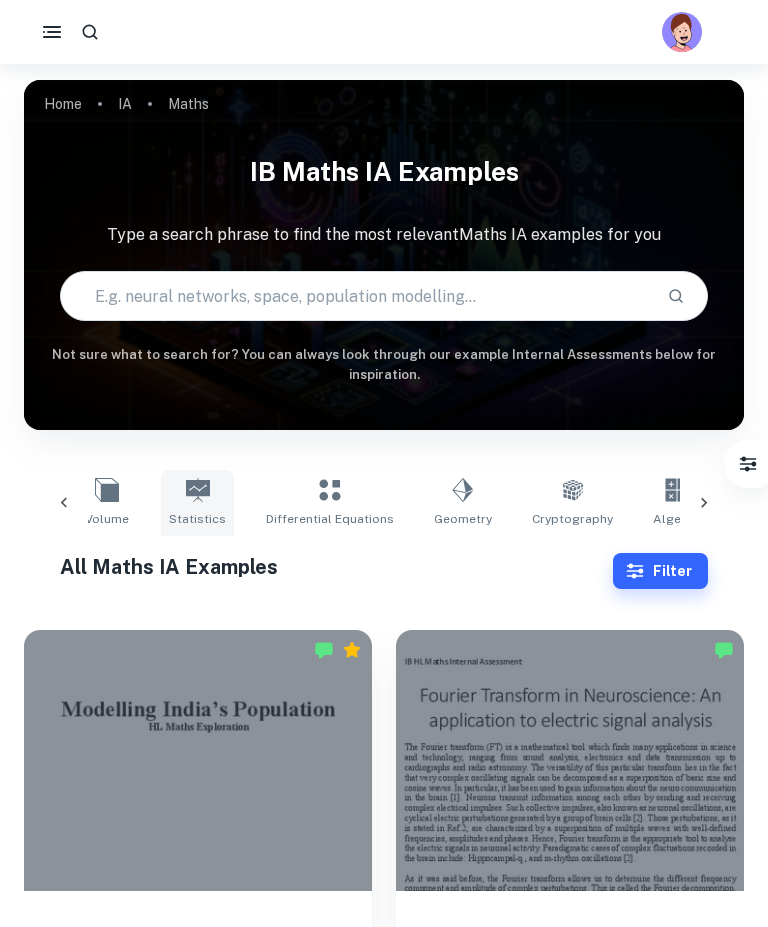click on "Statistics" at bounding box center (197, 503) 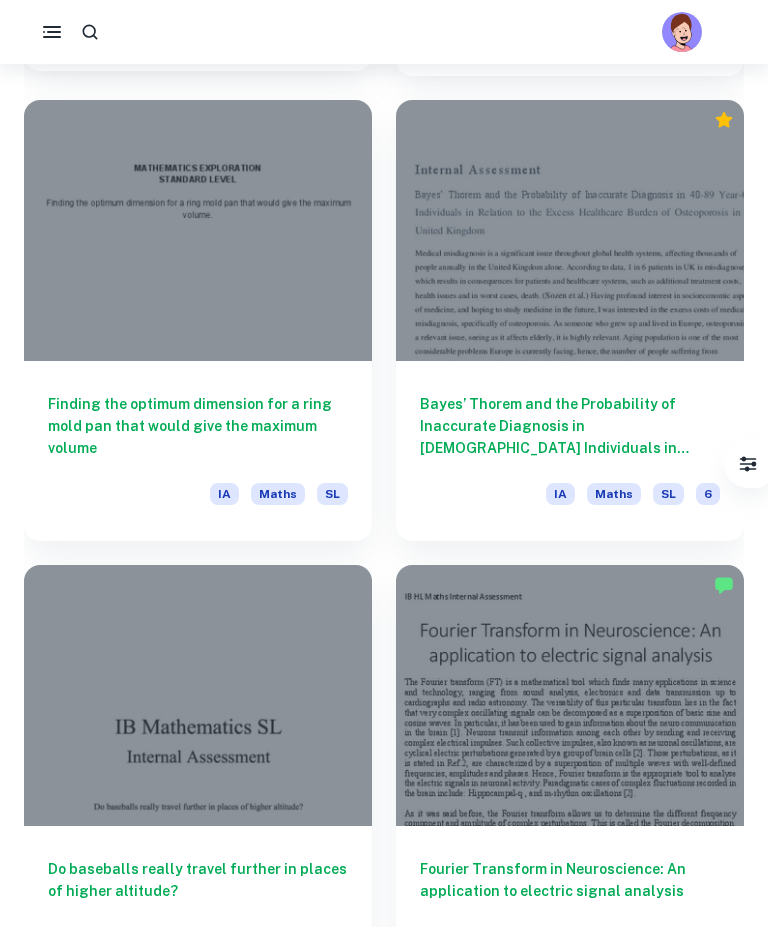 scroll, scrollTop: 14264, scrollLeft: 0, axis: vertical 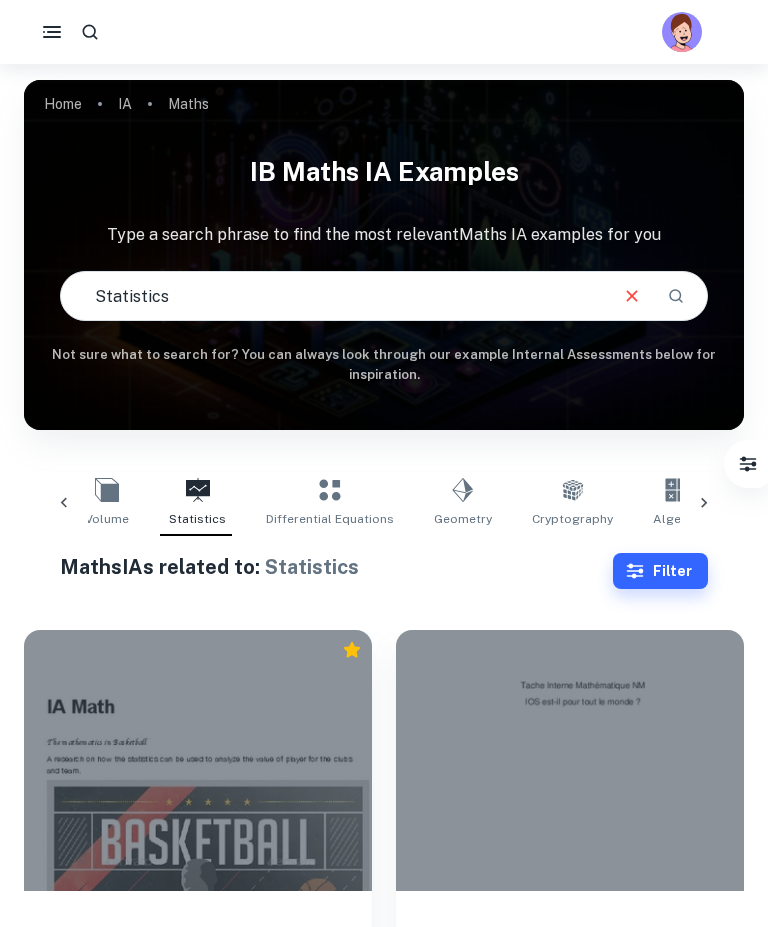 drag, startPoint x: 265, startPoint y: 281, endPoint x: -162, endPoint y: 291, distance: 427.11707 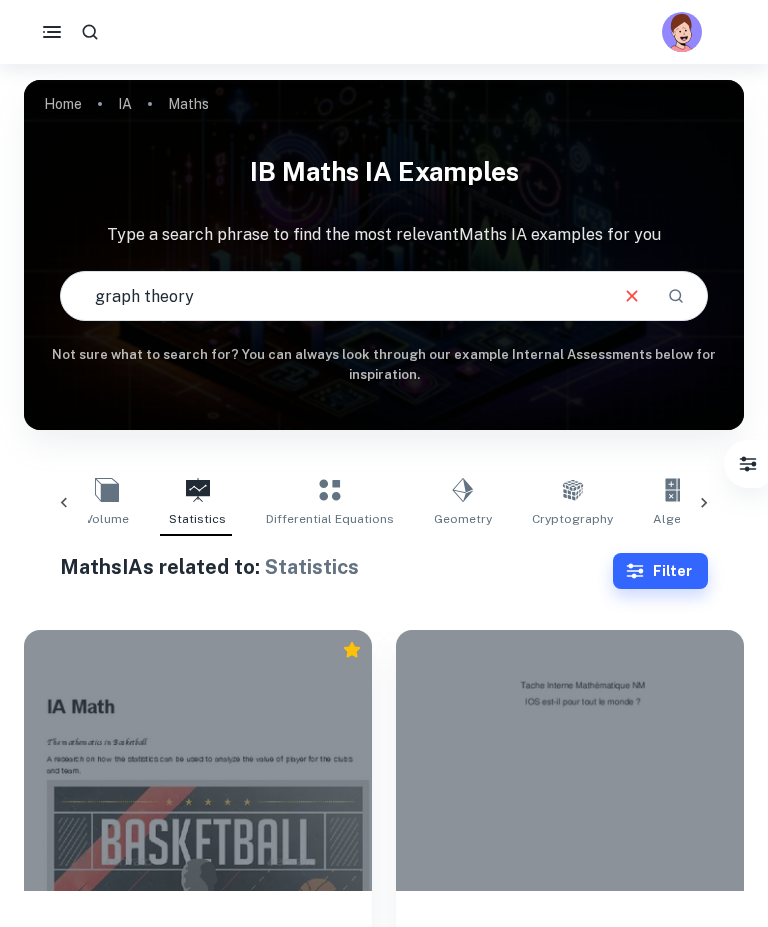 type on "graph theory" 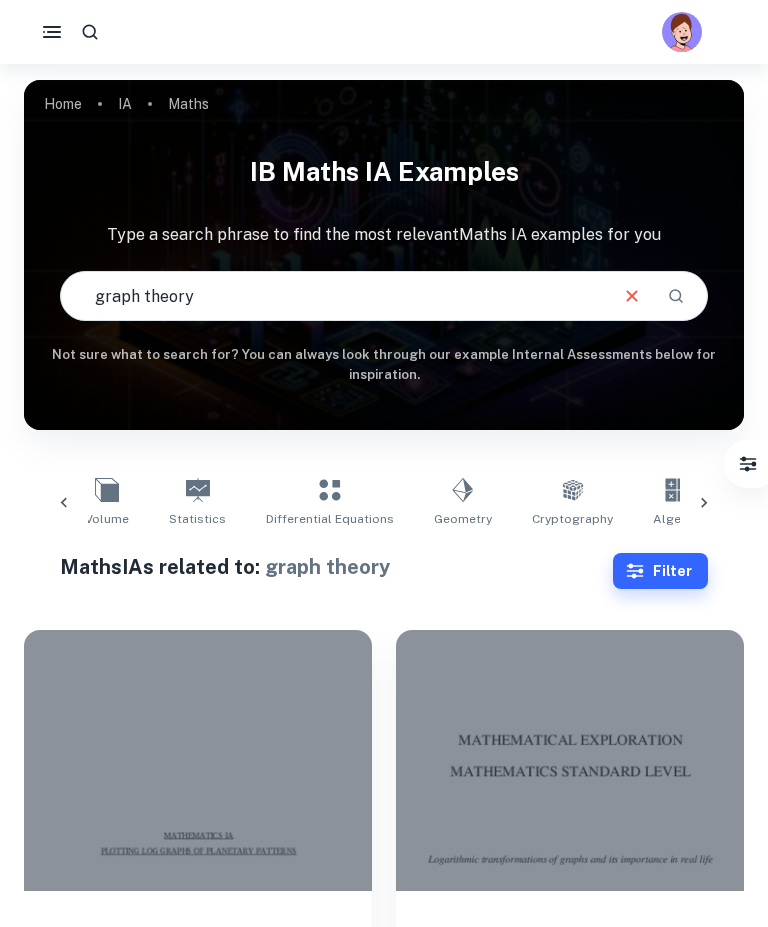 scroll, scrollTop: 200, scrollLeft: 0, axis: vertical 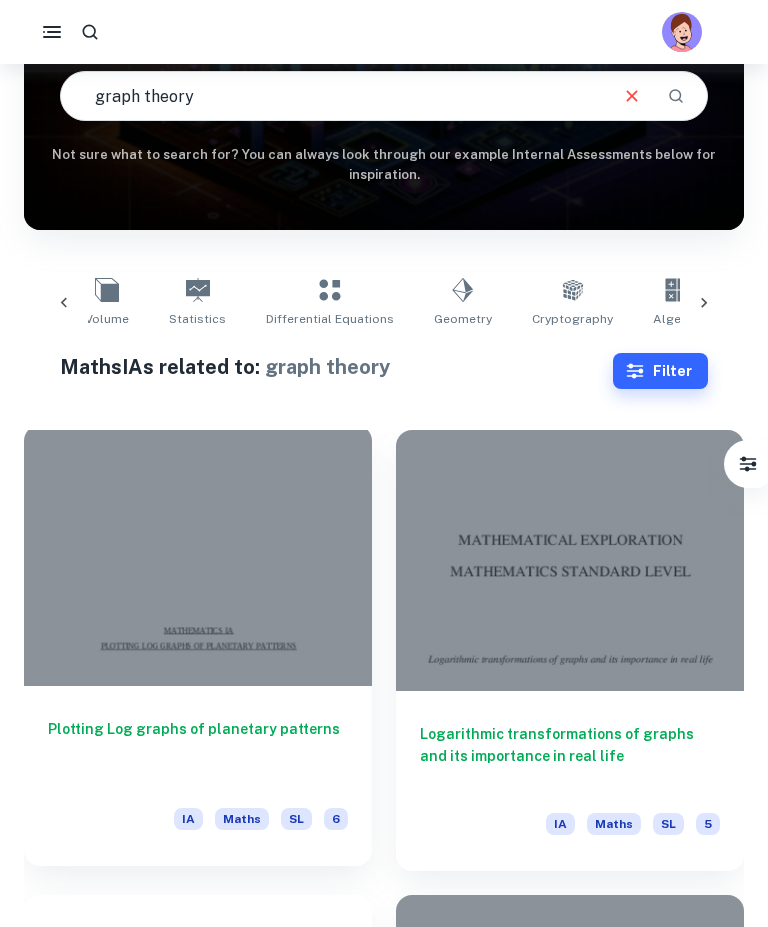 click at bounding box center (198, 555) 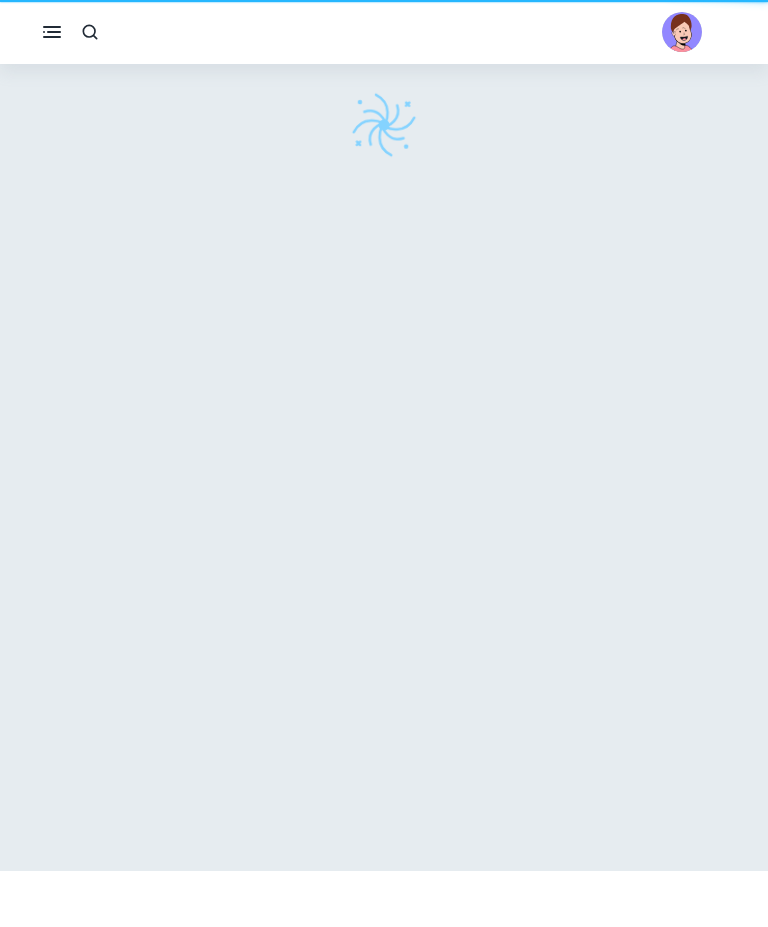 scroll, scrollTop: 0, scrollLeft: 0, axis: both 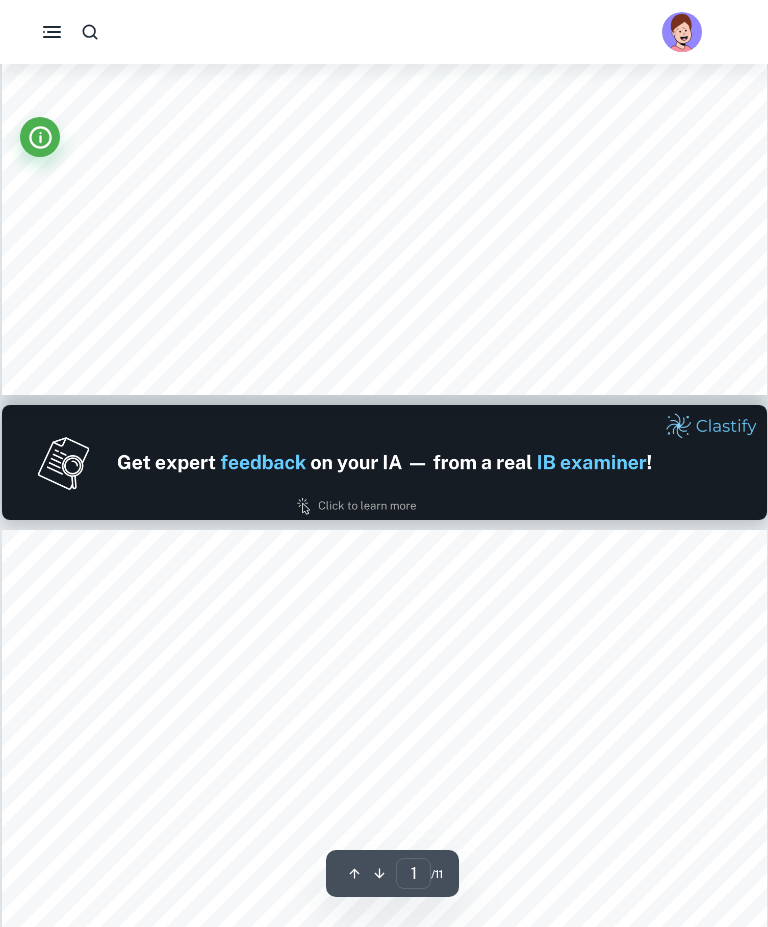 type on "2" 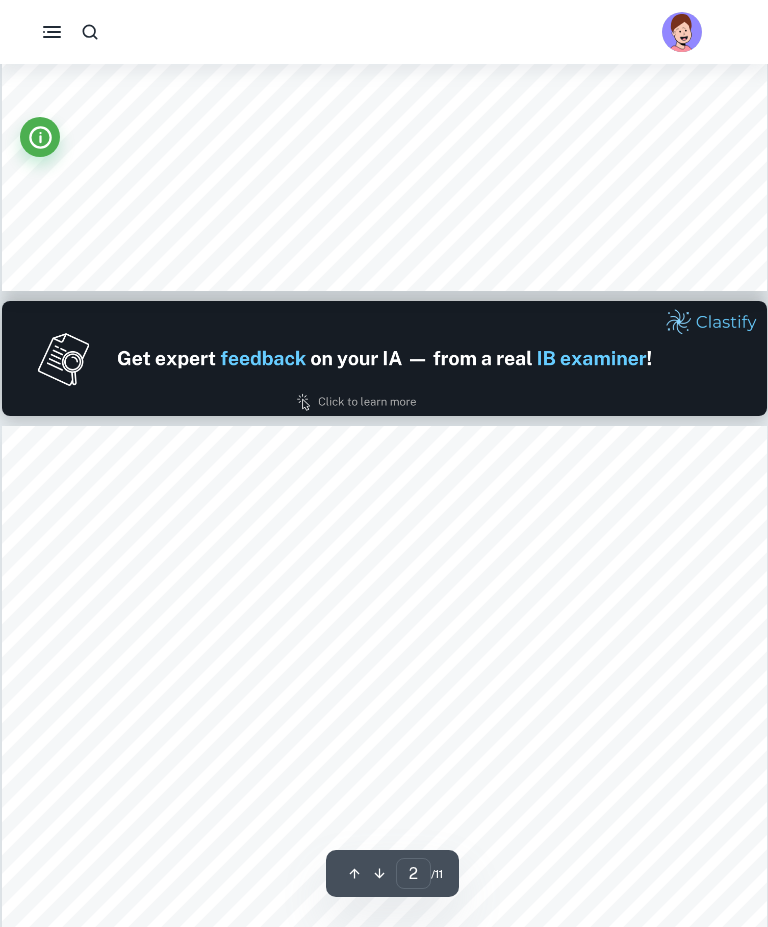 scroll, scrollTop: 900, scrollLeft: 0, axis: vertical 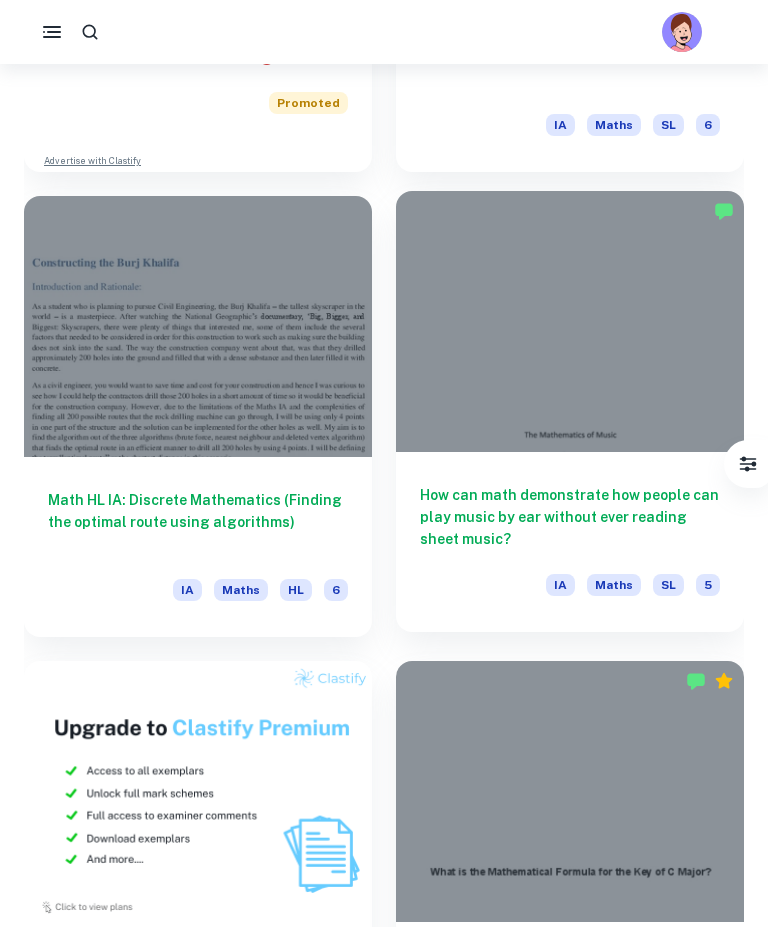 click at bounding box center (570, 321) 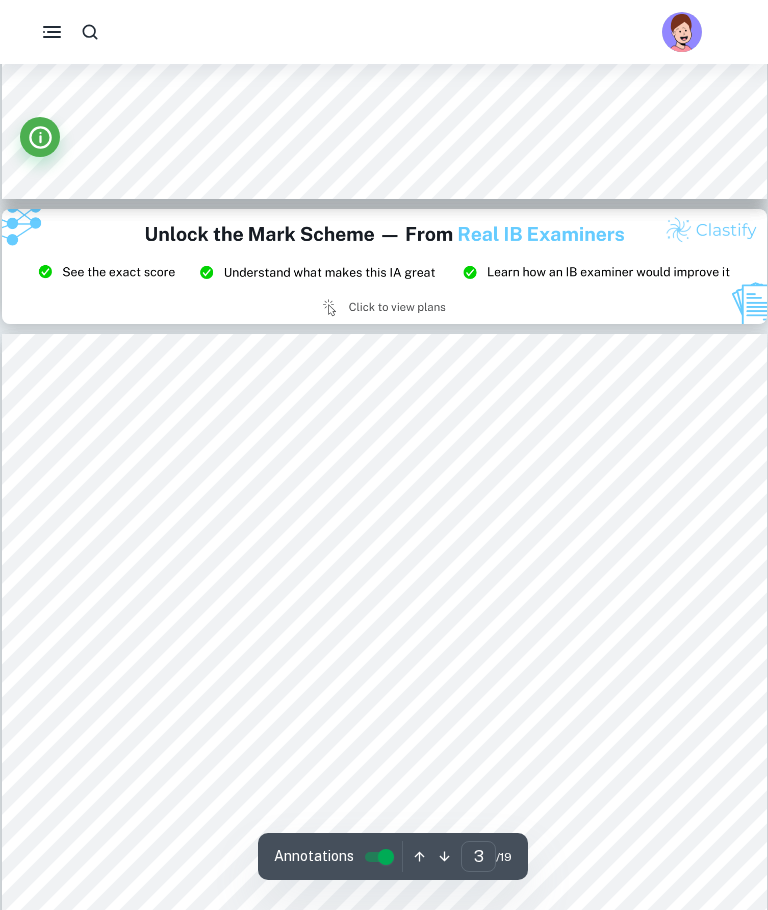 scroll, scrollTop: 2200, scrollLeft: 0, axis: vertical 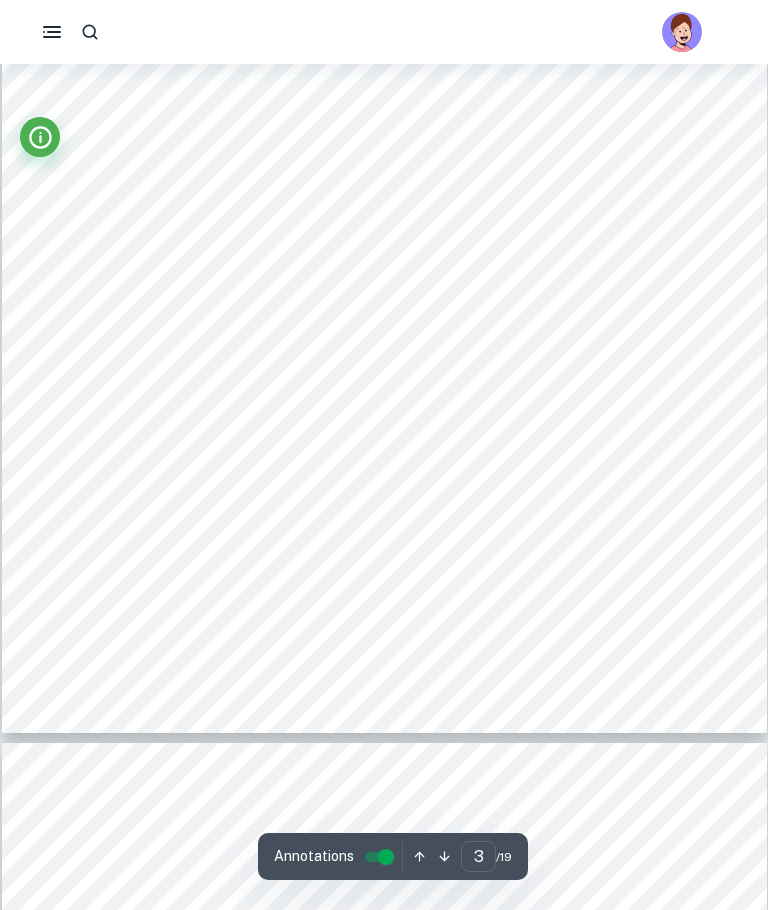 type on "4" 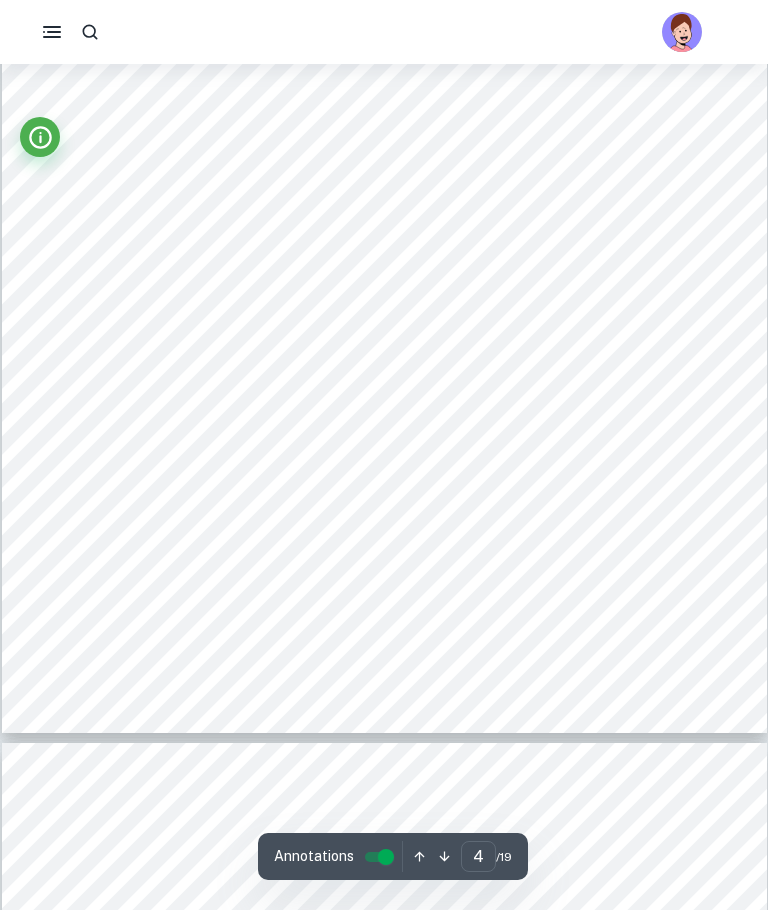 scroll, scrollTop: 3000, scrollLeft: 0, axis: vertical 